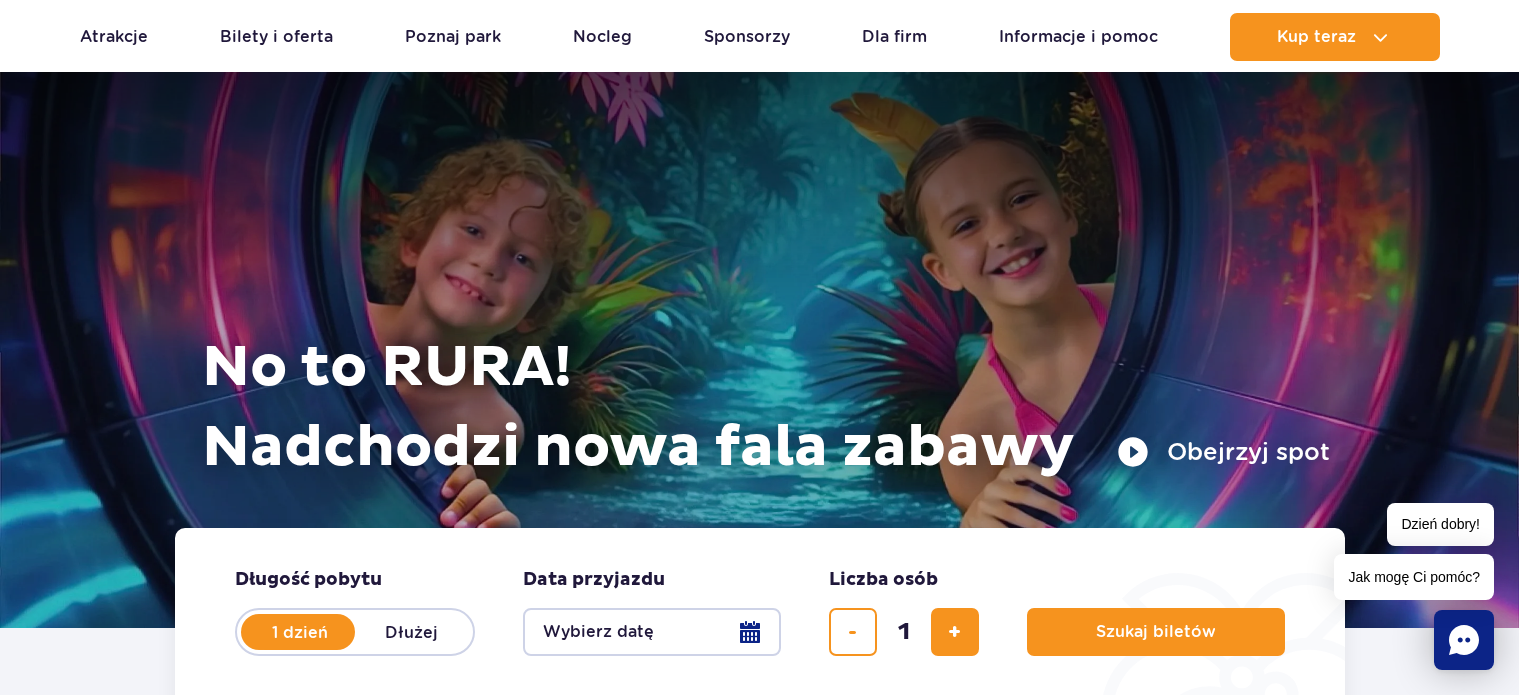 scroll, scrollTop: 4029, scrollLeft: 0, axis: vertical 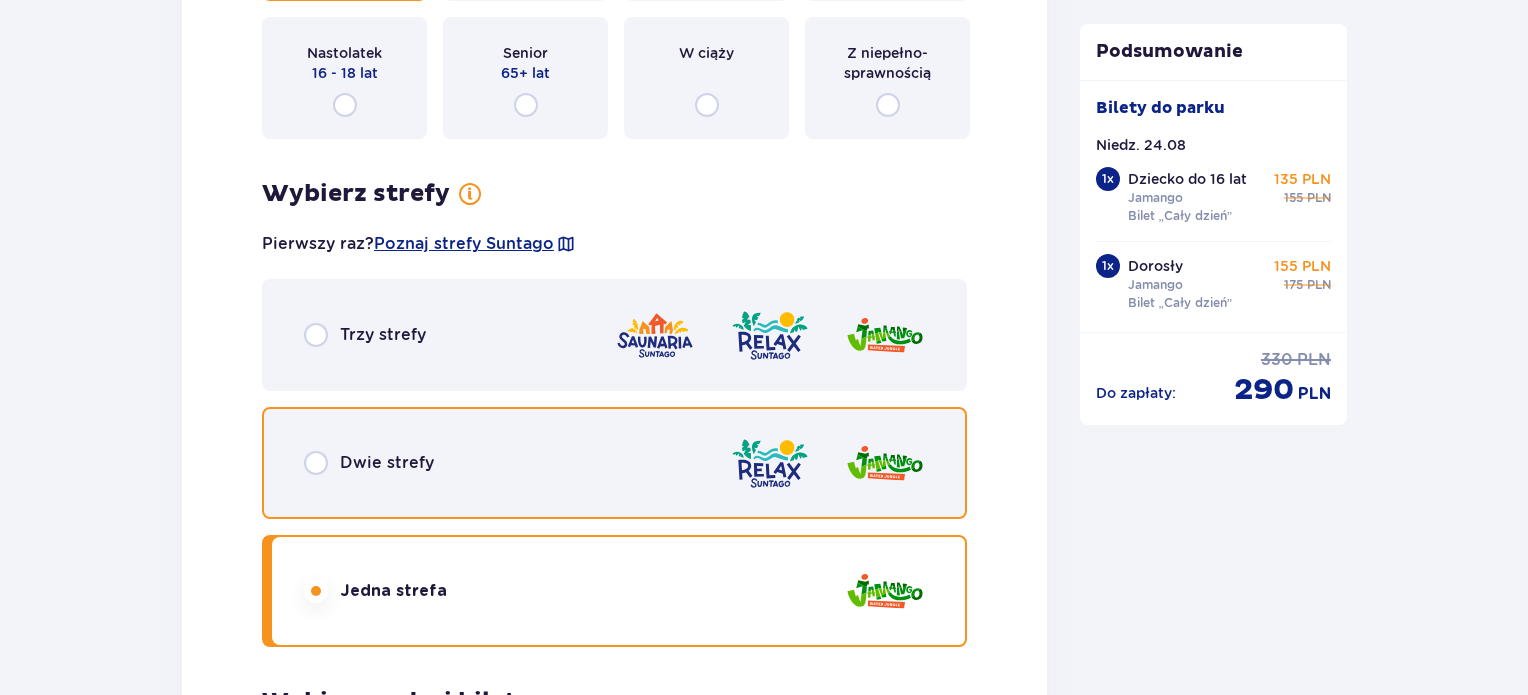 click at bounding box center (316, 463) 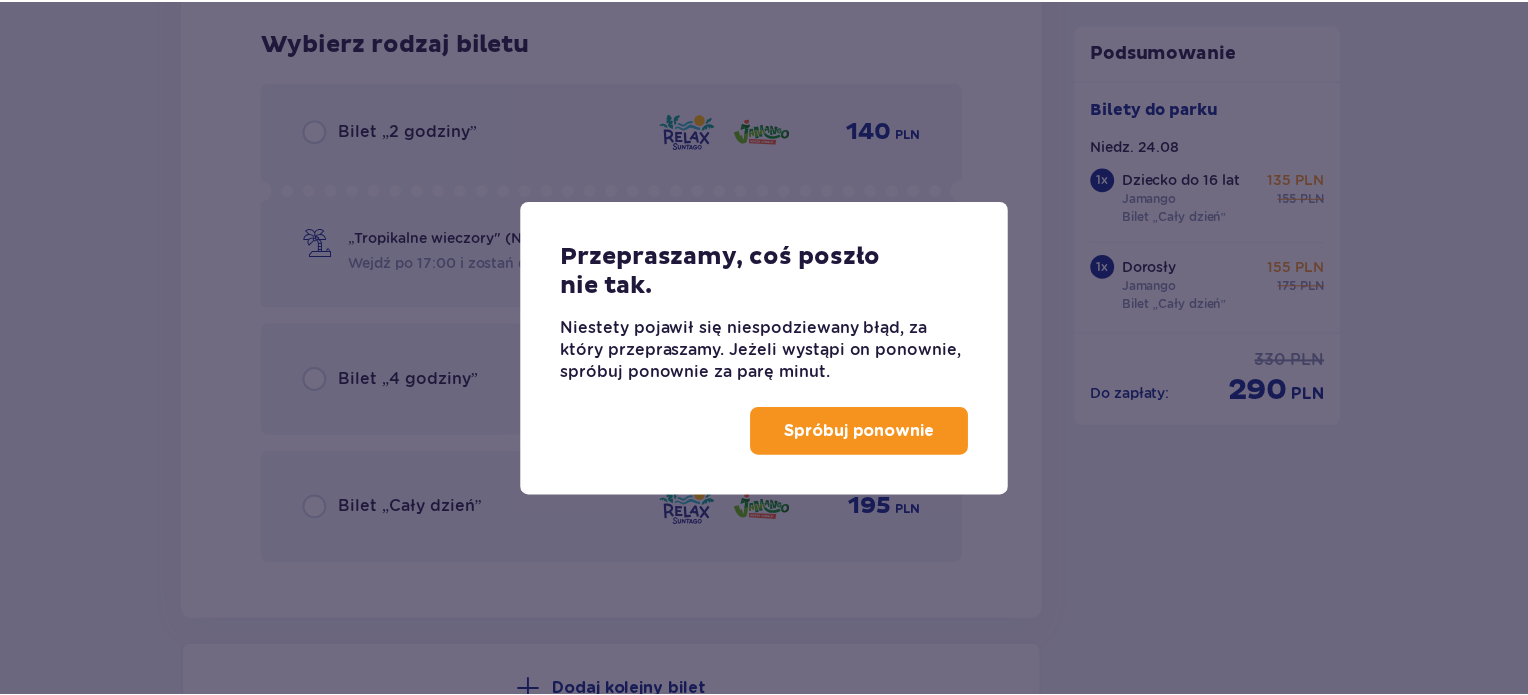 scroll, scrollTop: 3017, scrollLeft: 0, axis: vertical 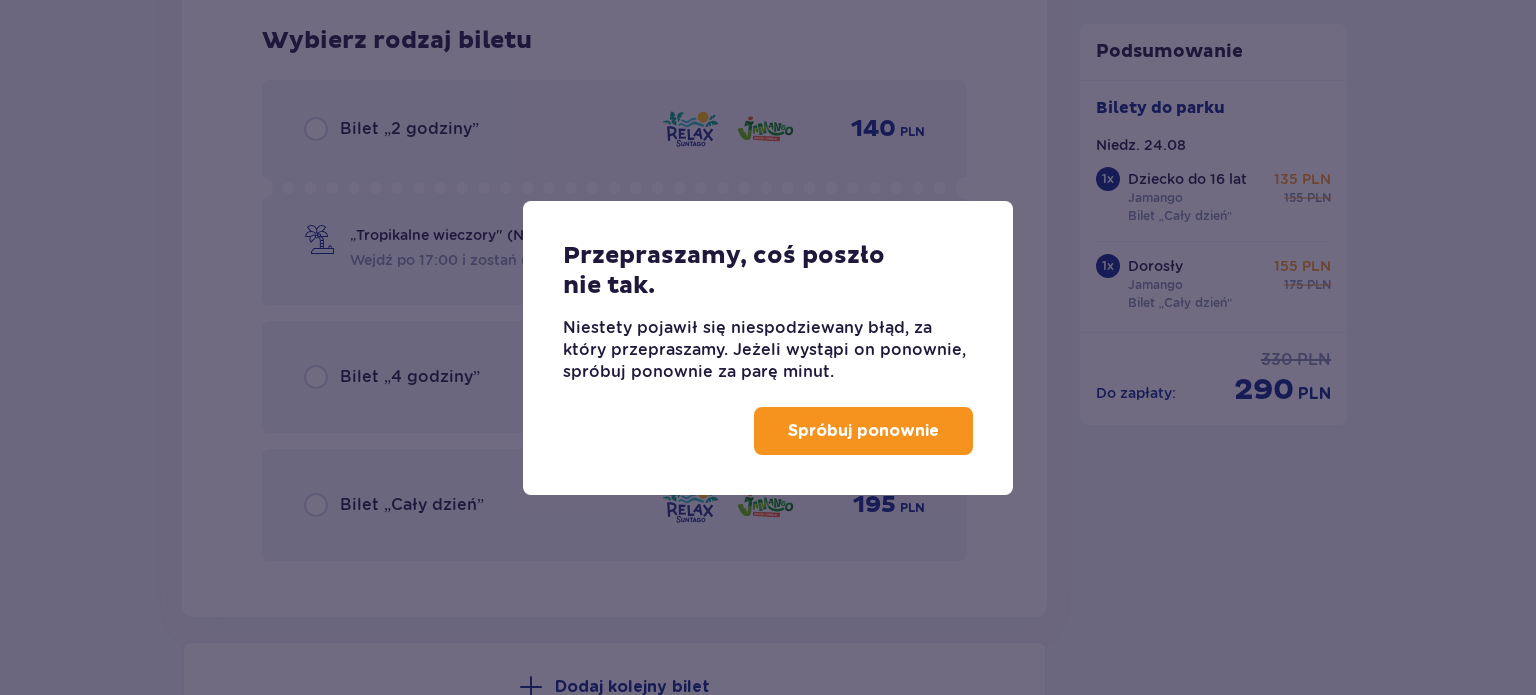 click on "Spróbuj ponownie" at bounding box center (863, 431) 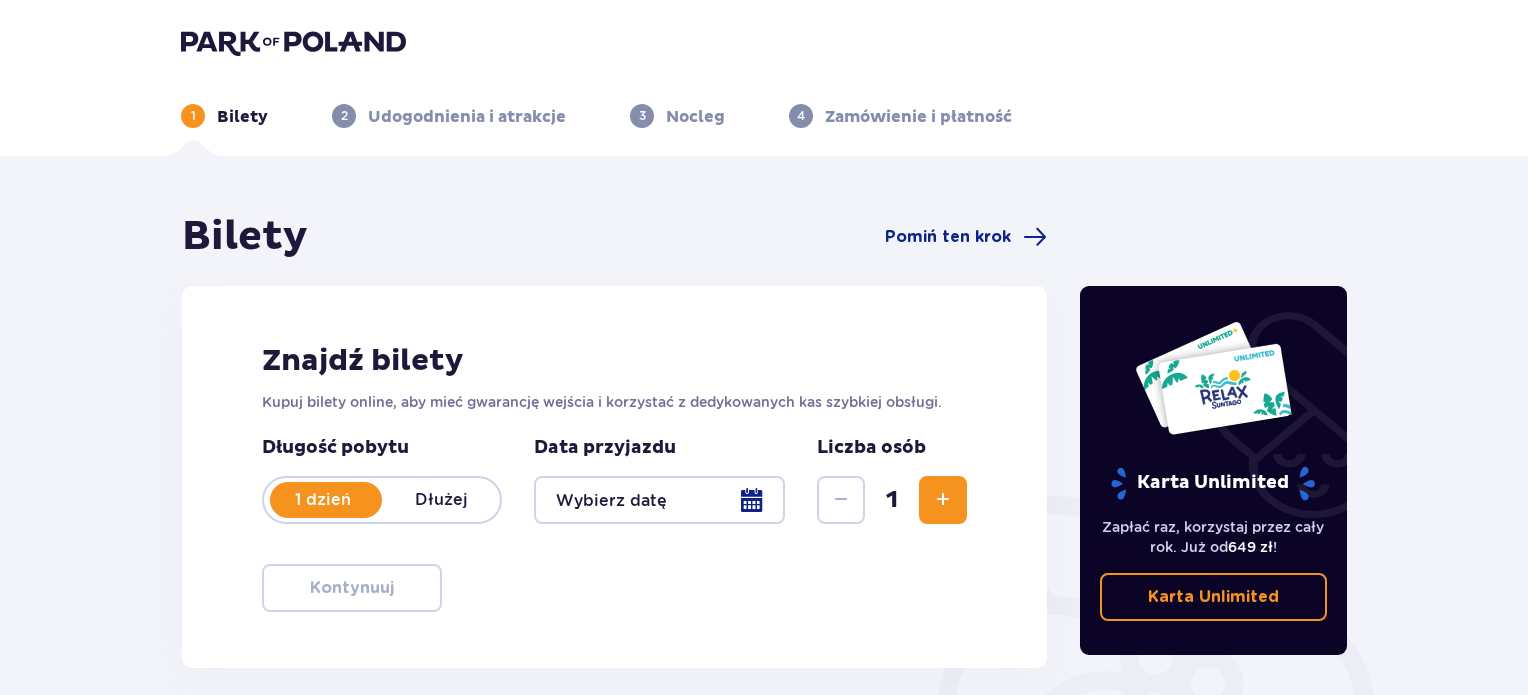 scroll, scrollTop: 0, scrollLeft: 0, axis: both 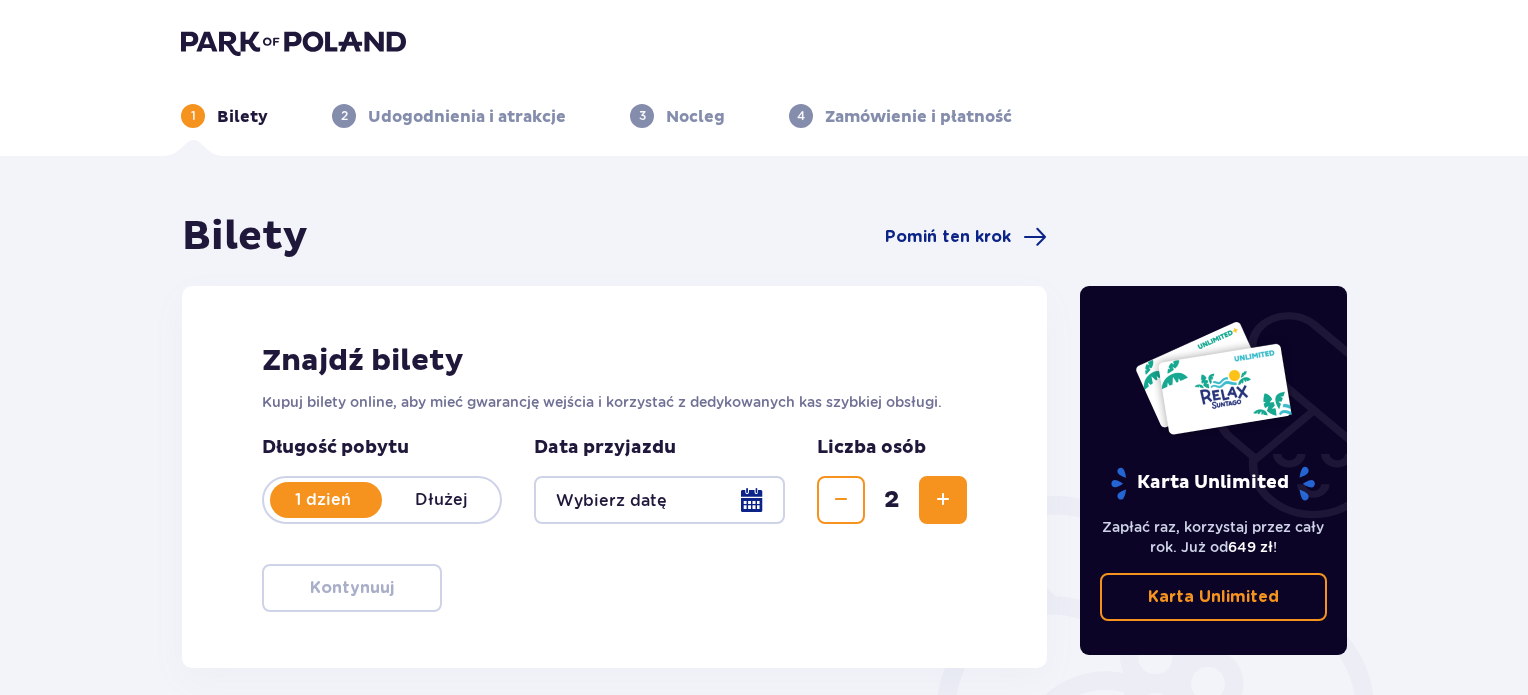 click at bounding box center [659, 500] 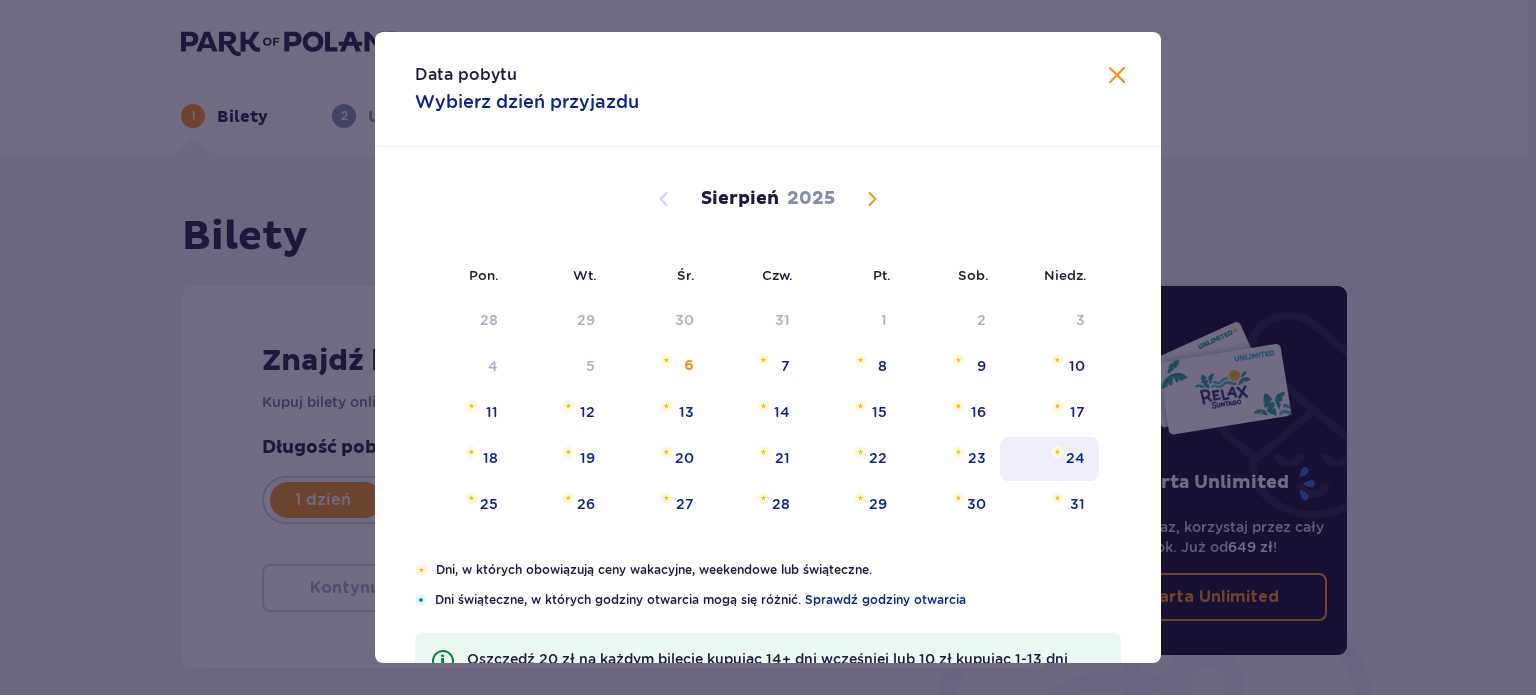 click on "24" at bounding box center [1075, 458] 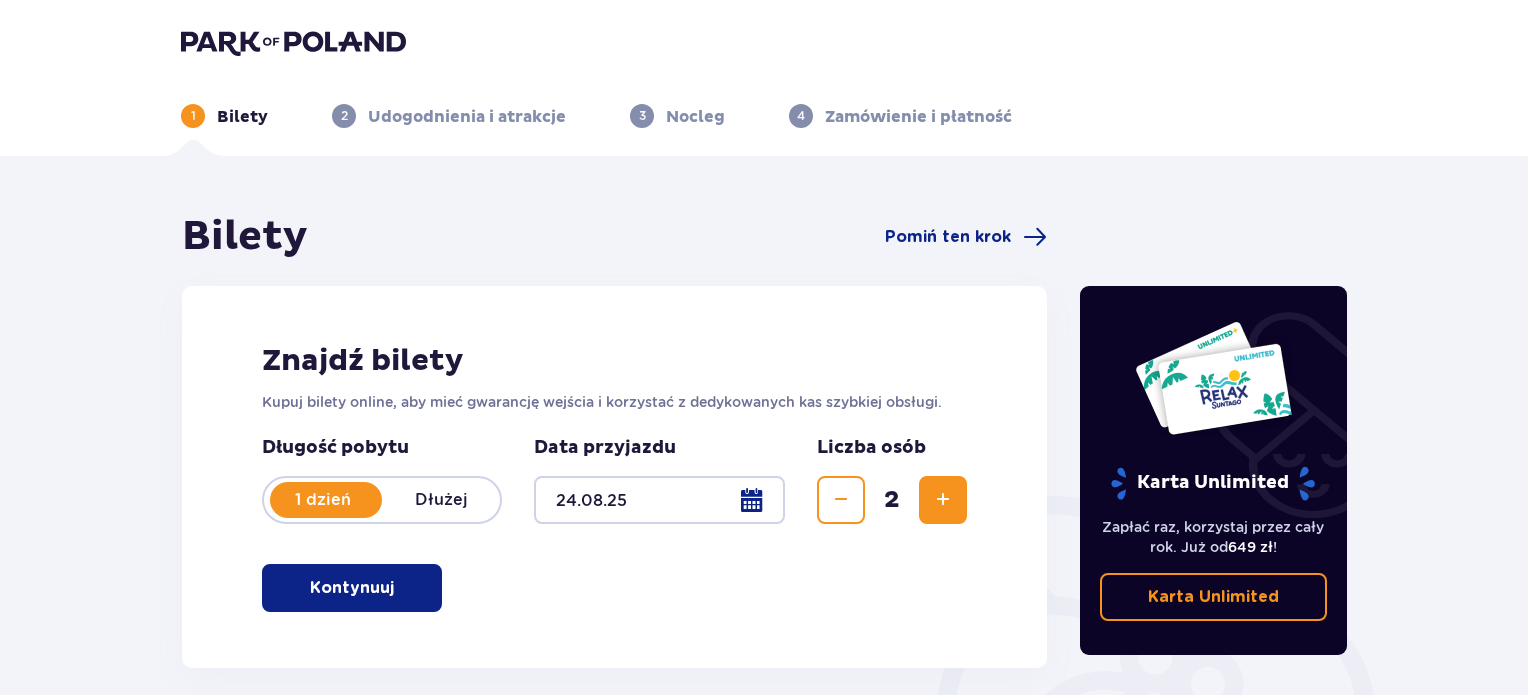 click on "Kontynuuj" at bounding box center (352, 588) 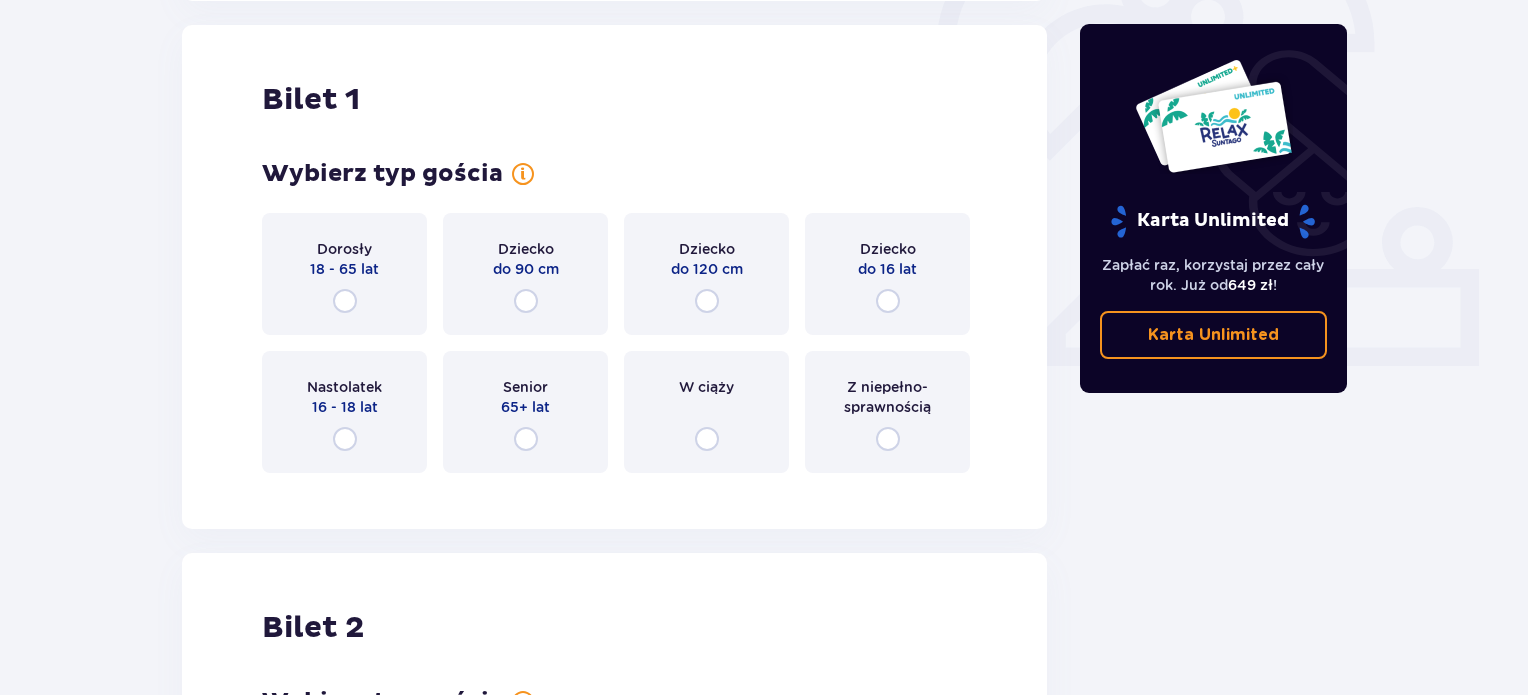 scroll, scrollTop: 668, scrollLeft: 0, axis: vertical 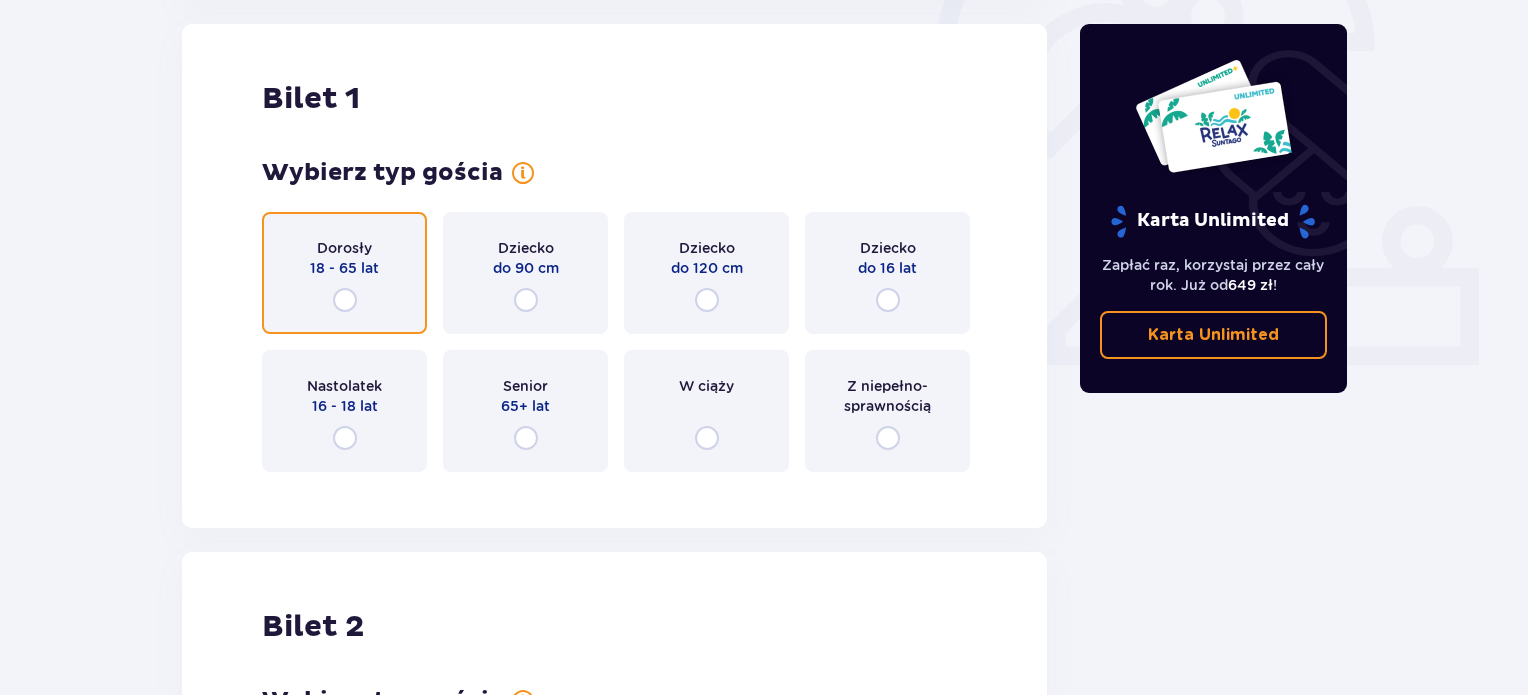 click at bounding box center (345, 300) 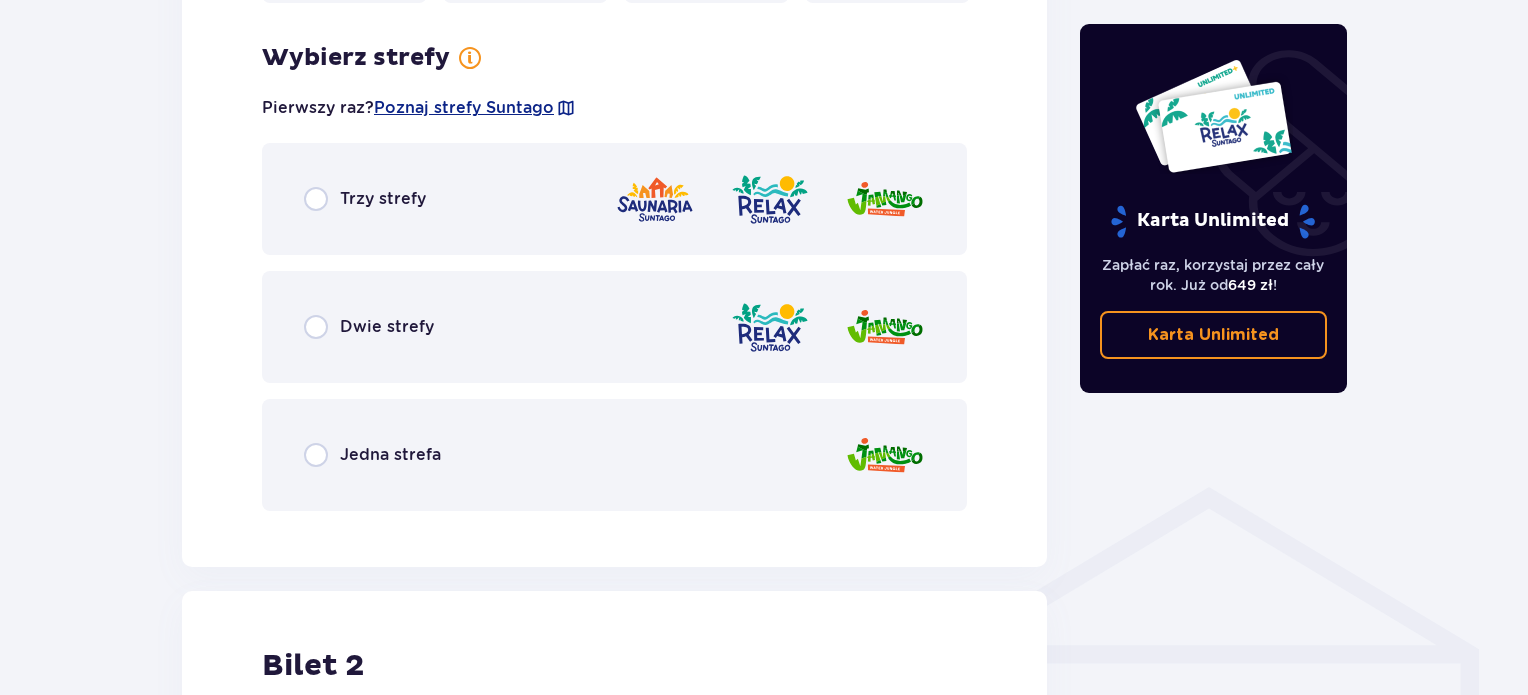 scroll, scrollTop: 1156, scrollLeft: 0, axis: vertical 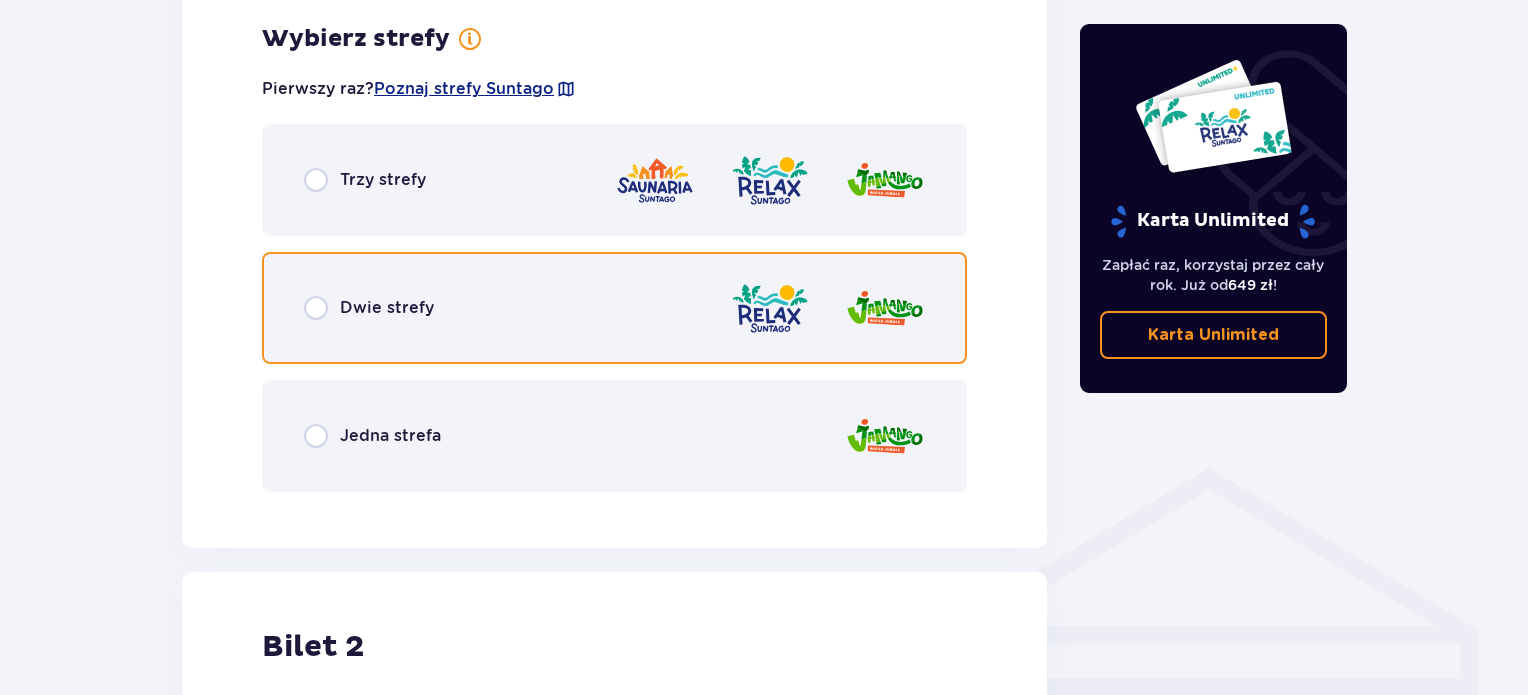 click at bounding box center (316, 308) 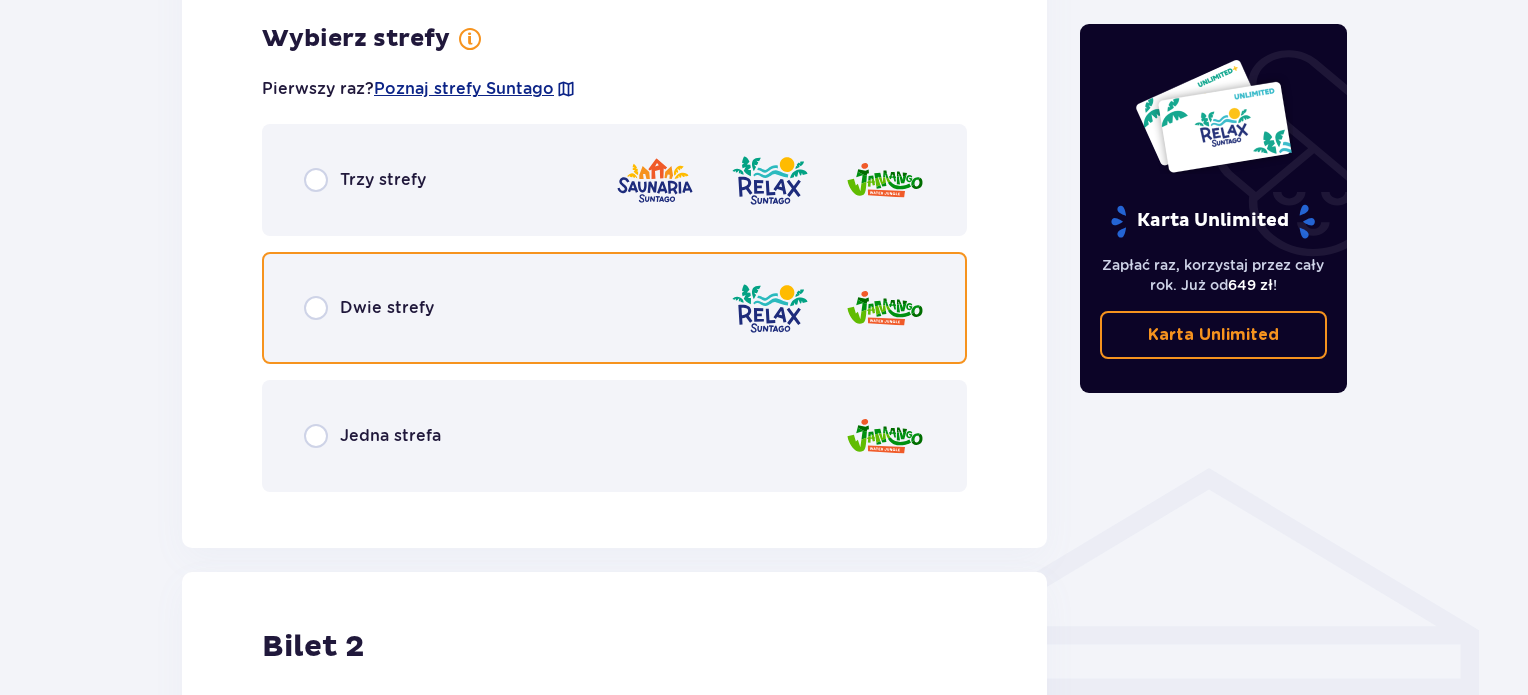 radio on "true" 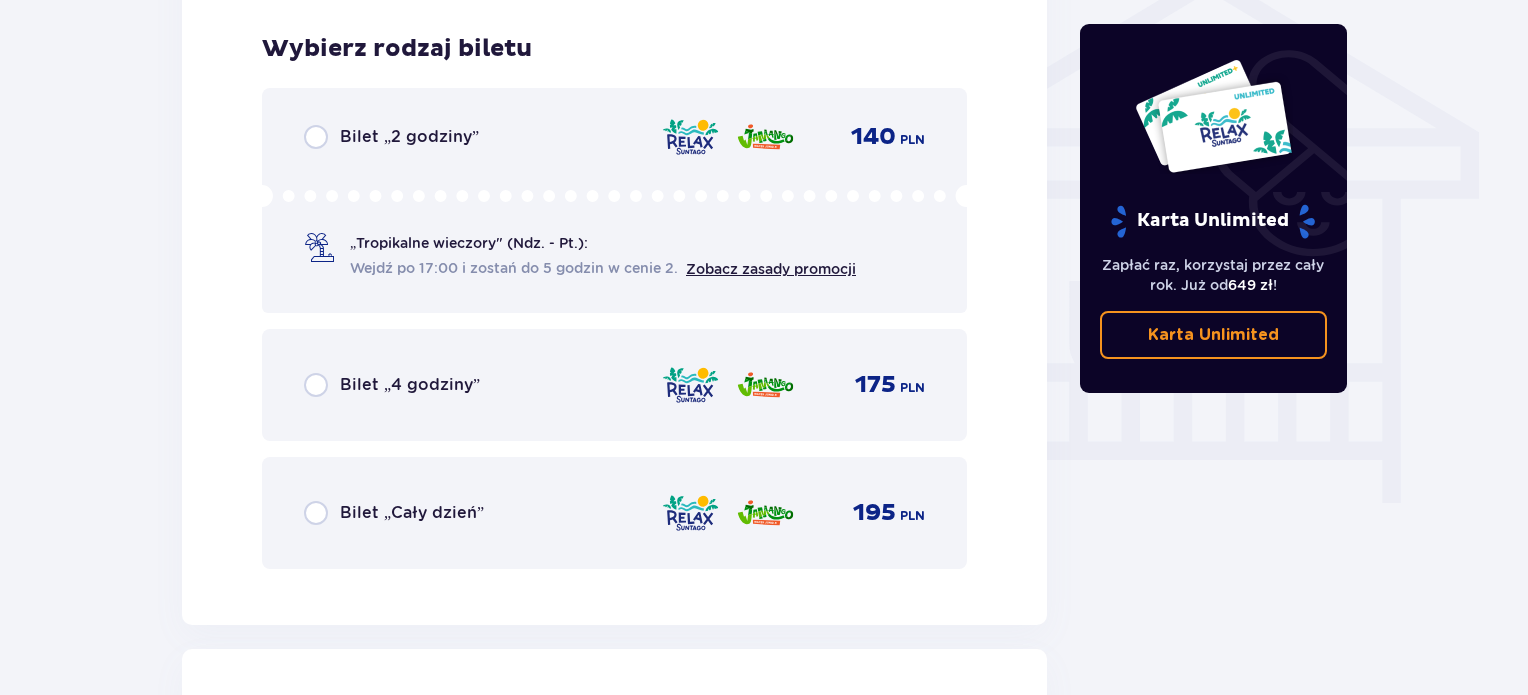 scroll, scrollTop: 1664, scrollLeft: 0, axis: vertical 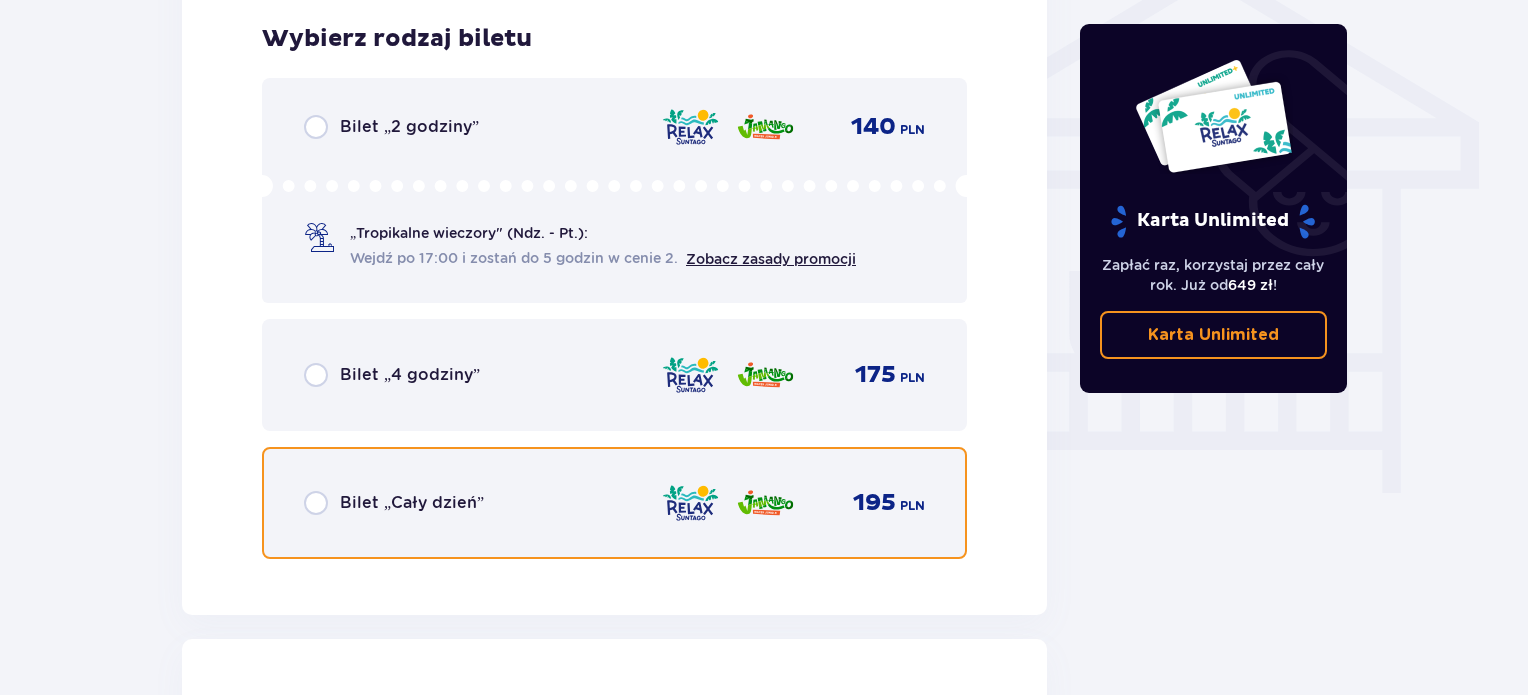 click at bounding box center (316, 503) 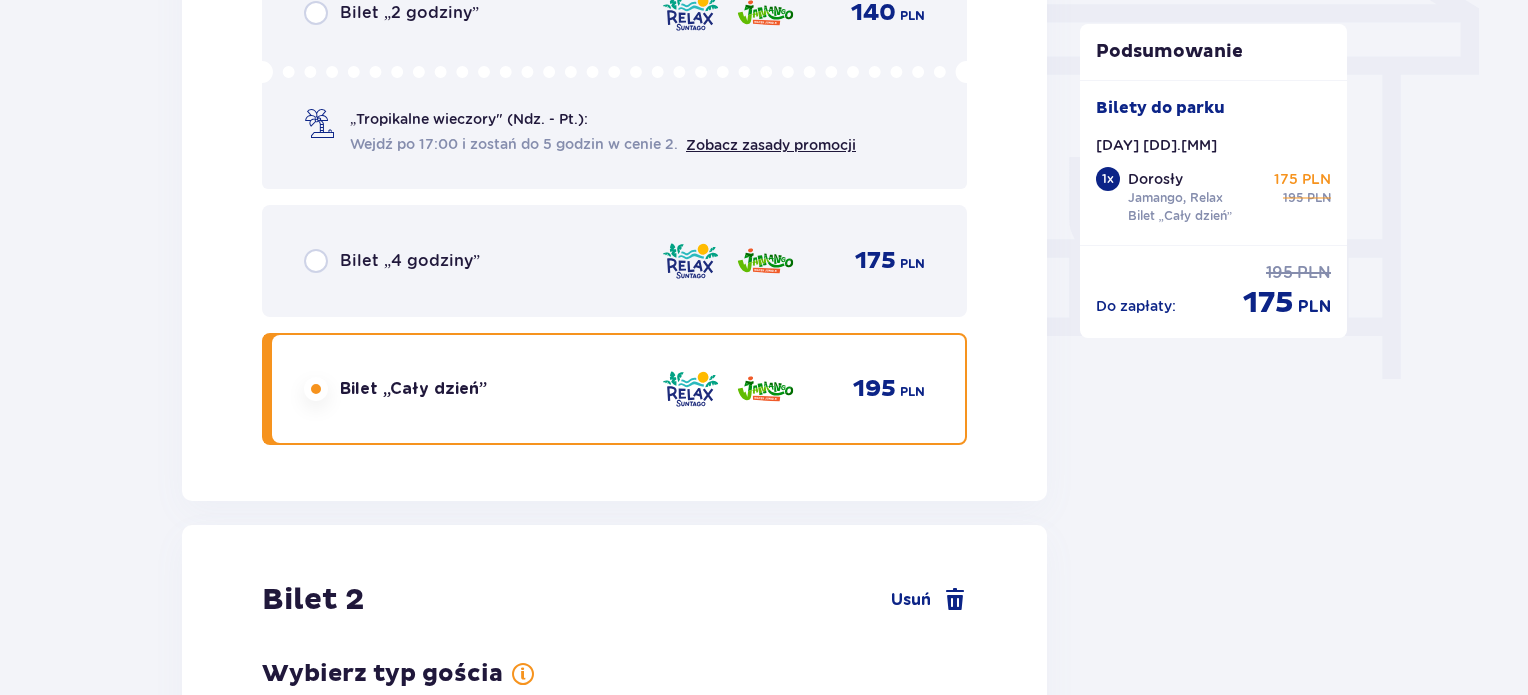 scroll, scrollTop: 2277, scrollLeft: 0, axis: vertical 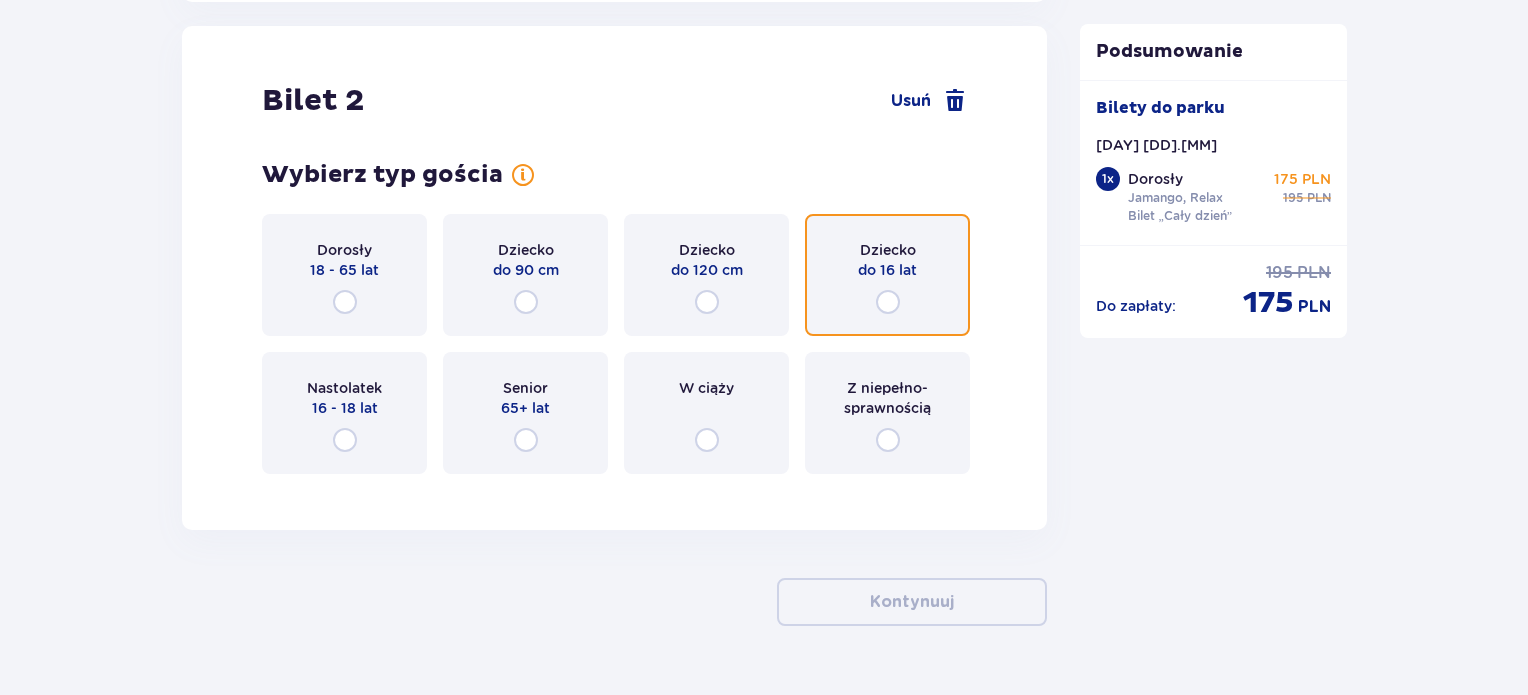 click at bounding box center [888, 302] 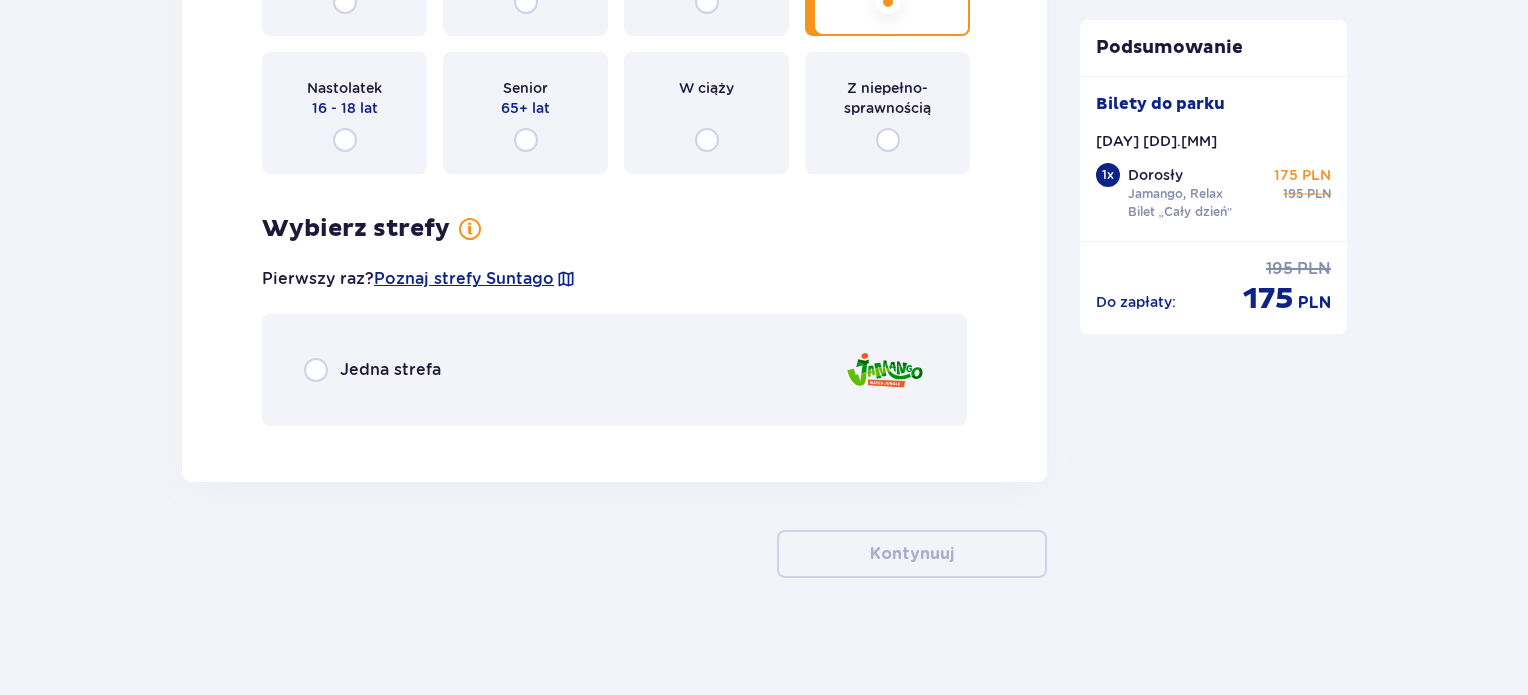 scroll, scrollTop: 2578, scrollLeft: 0, axis: vertical 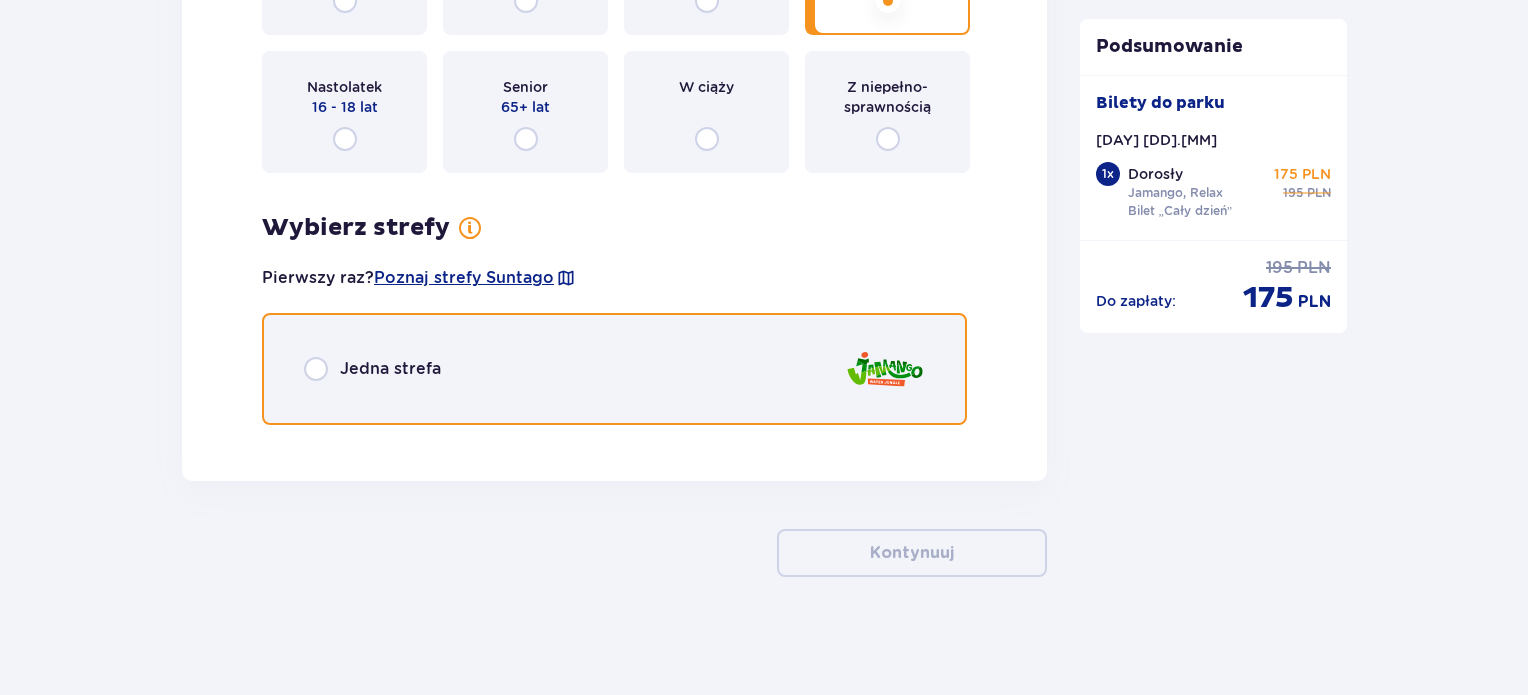 click at bounding box center [316, 369] 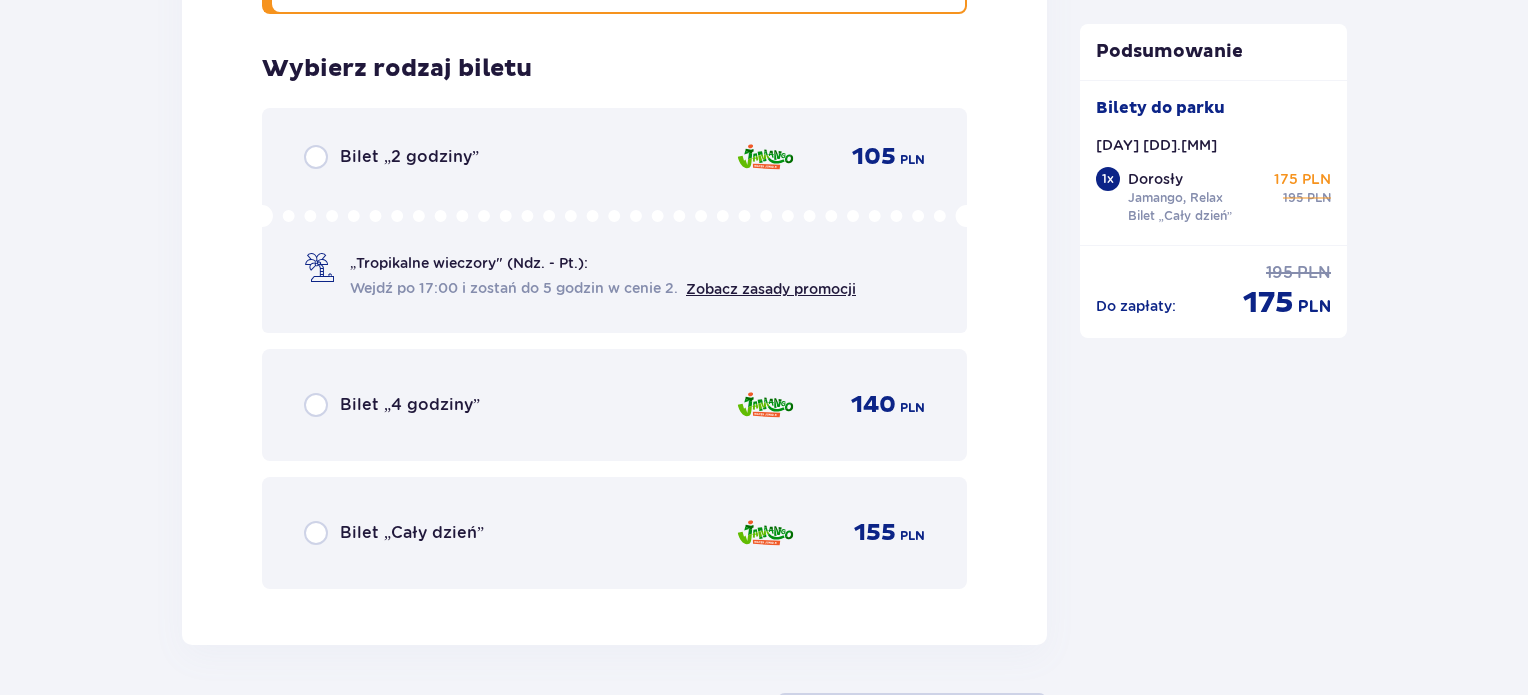 scroll, scrollTop: 3017, scrollLeft: 0, axis: vertical 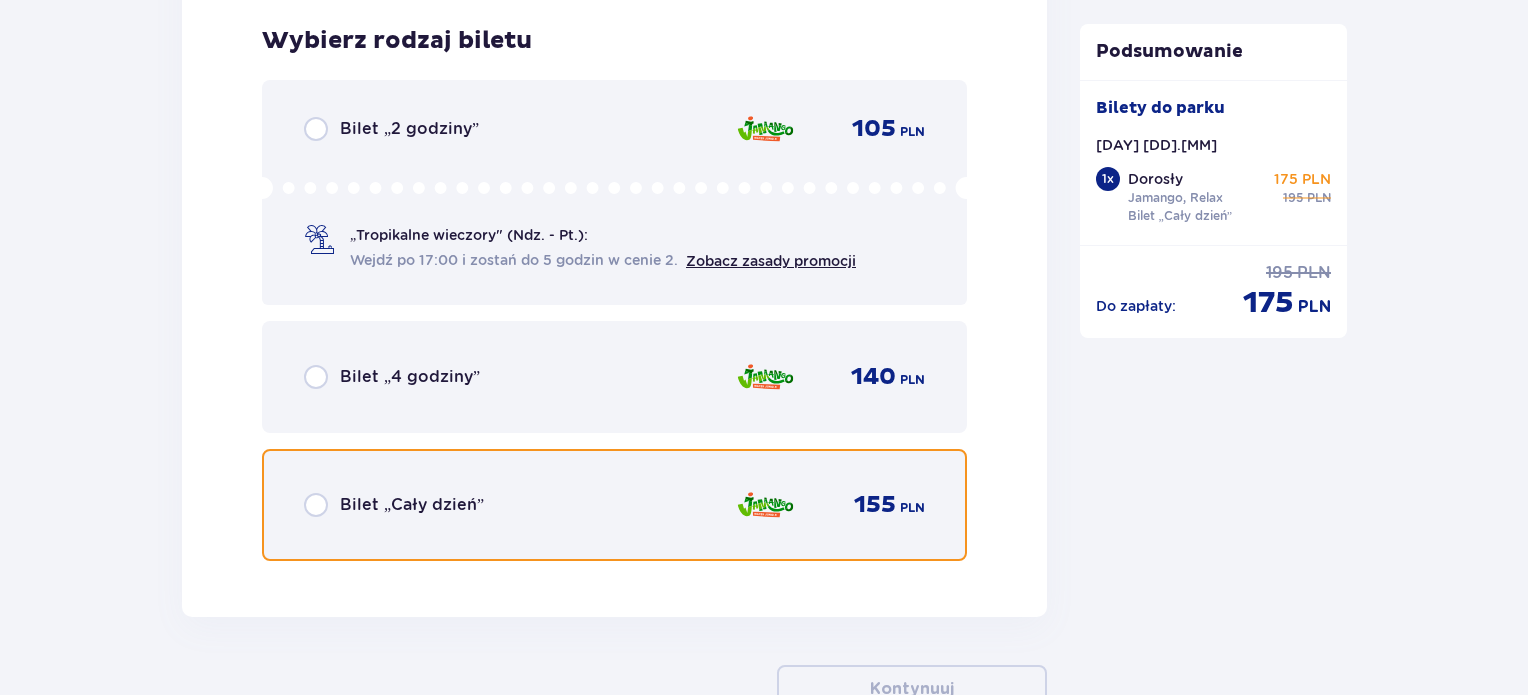 click at bounding box center (316, 505) 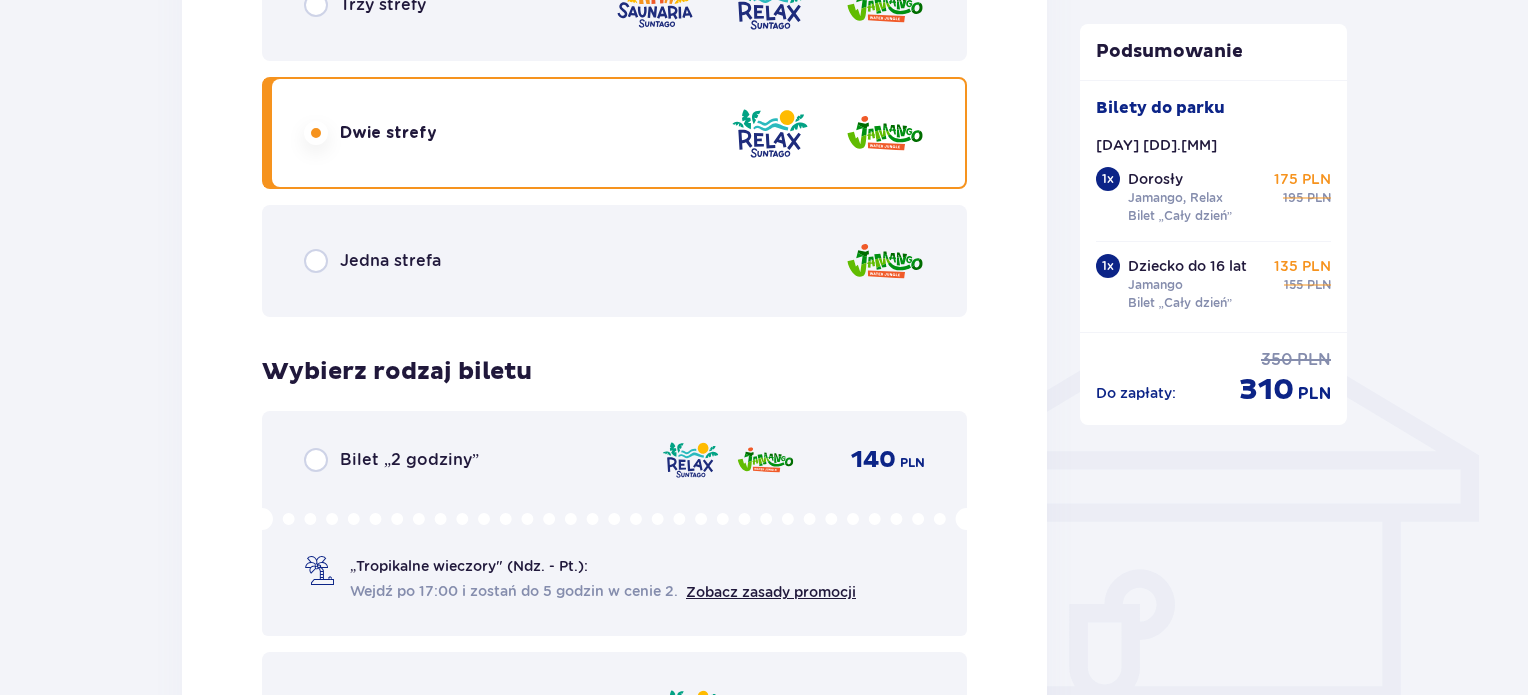 scroll, scrollTop: 1256, scrollLeft: 0, axis: vertical 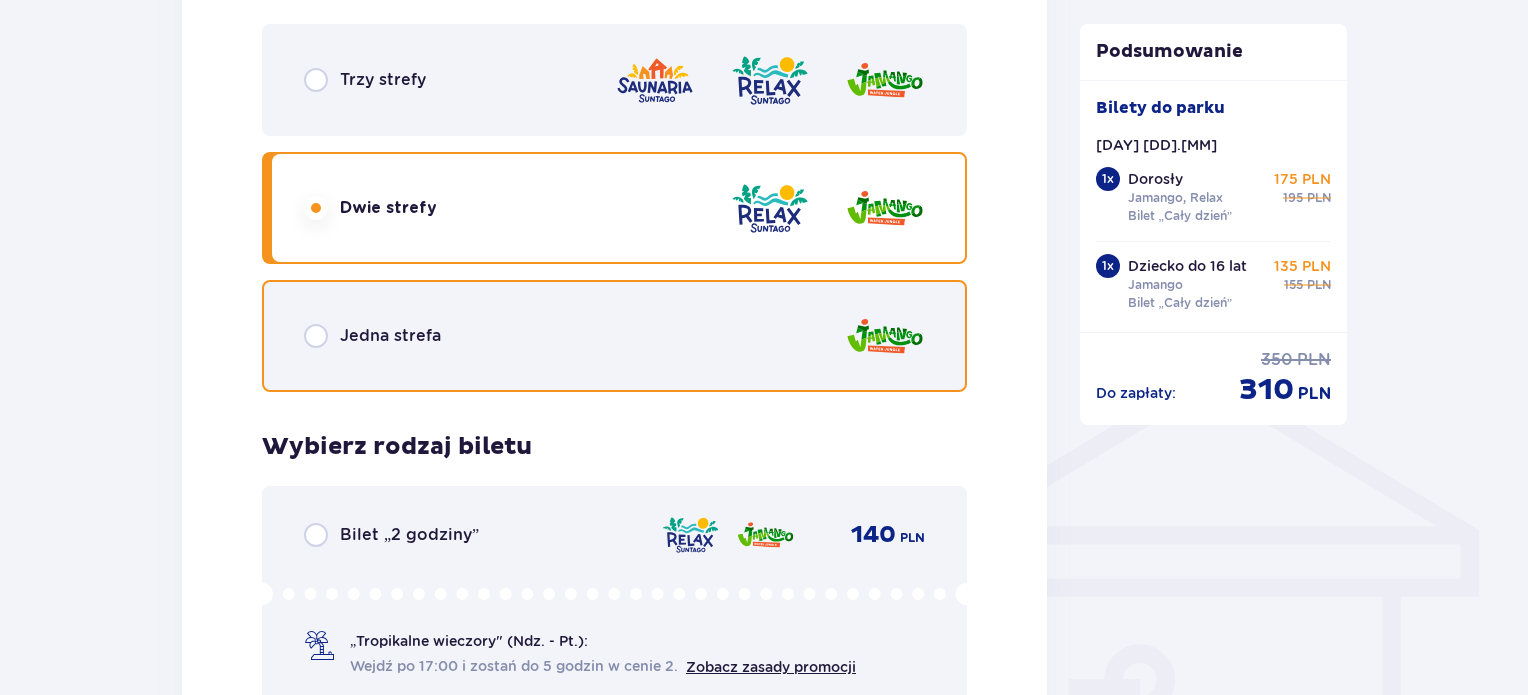 click at bounding box center (316, 336) 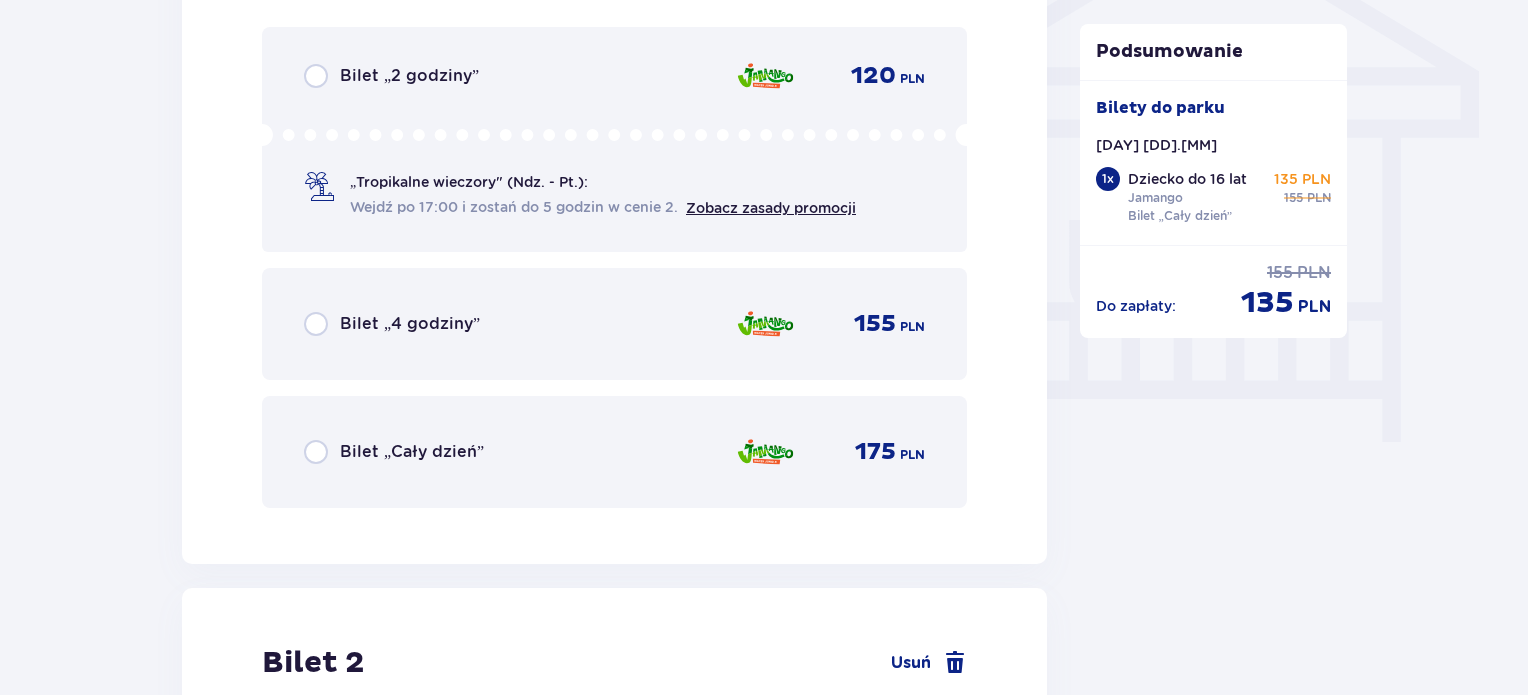 scroll, scrollTop: 1764, scrollLeft: 0, axis: vertical 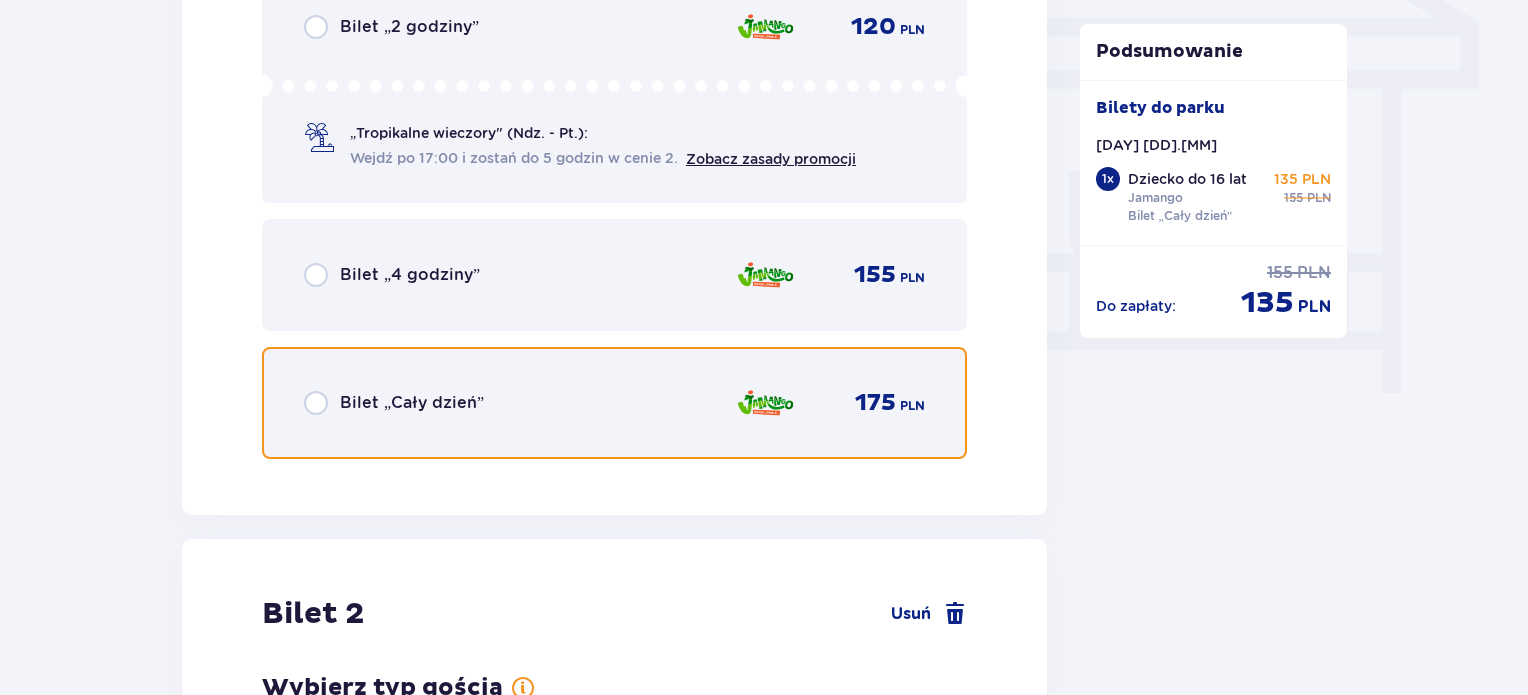 click at bounding box center (316, 403) 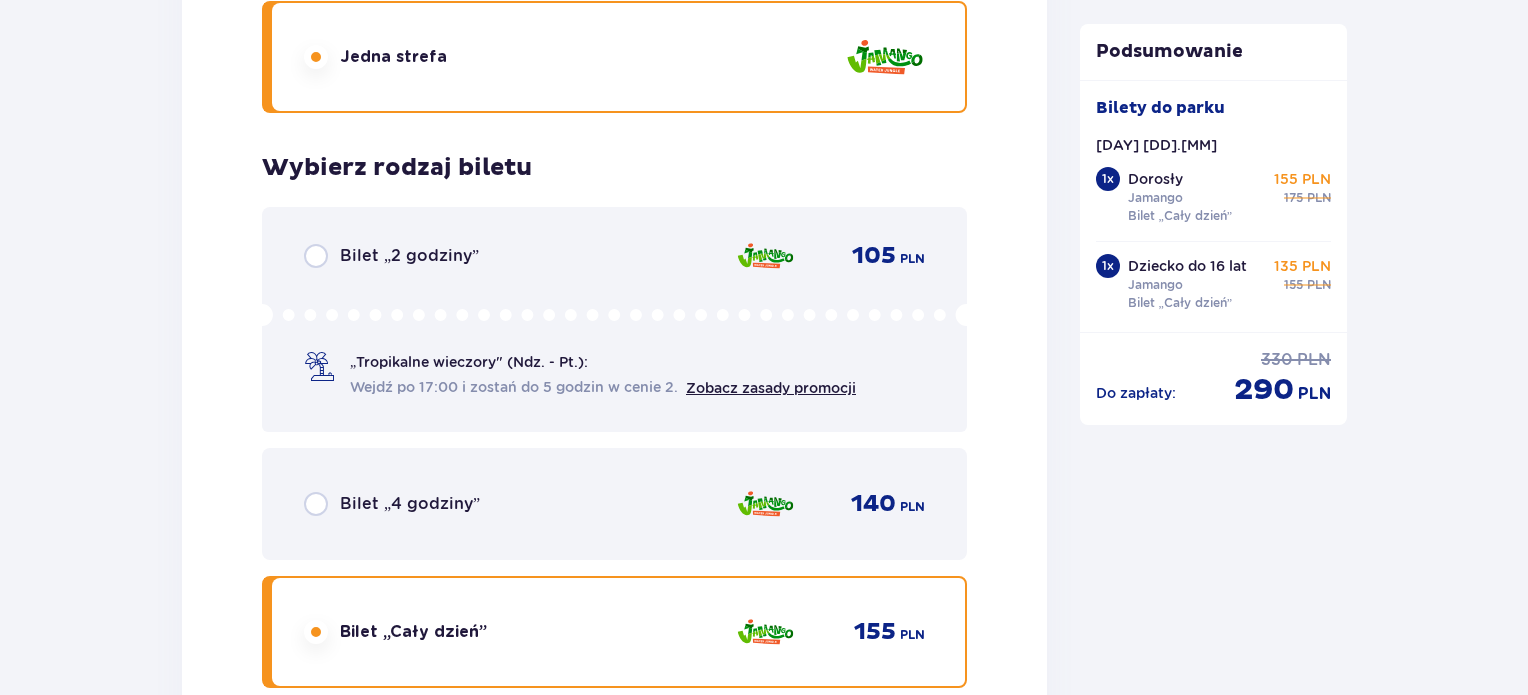 scroll, scrollTop: 2856, scrollLeft: 0, axis: vertical 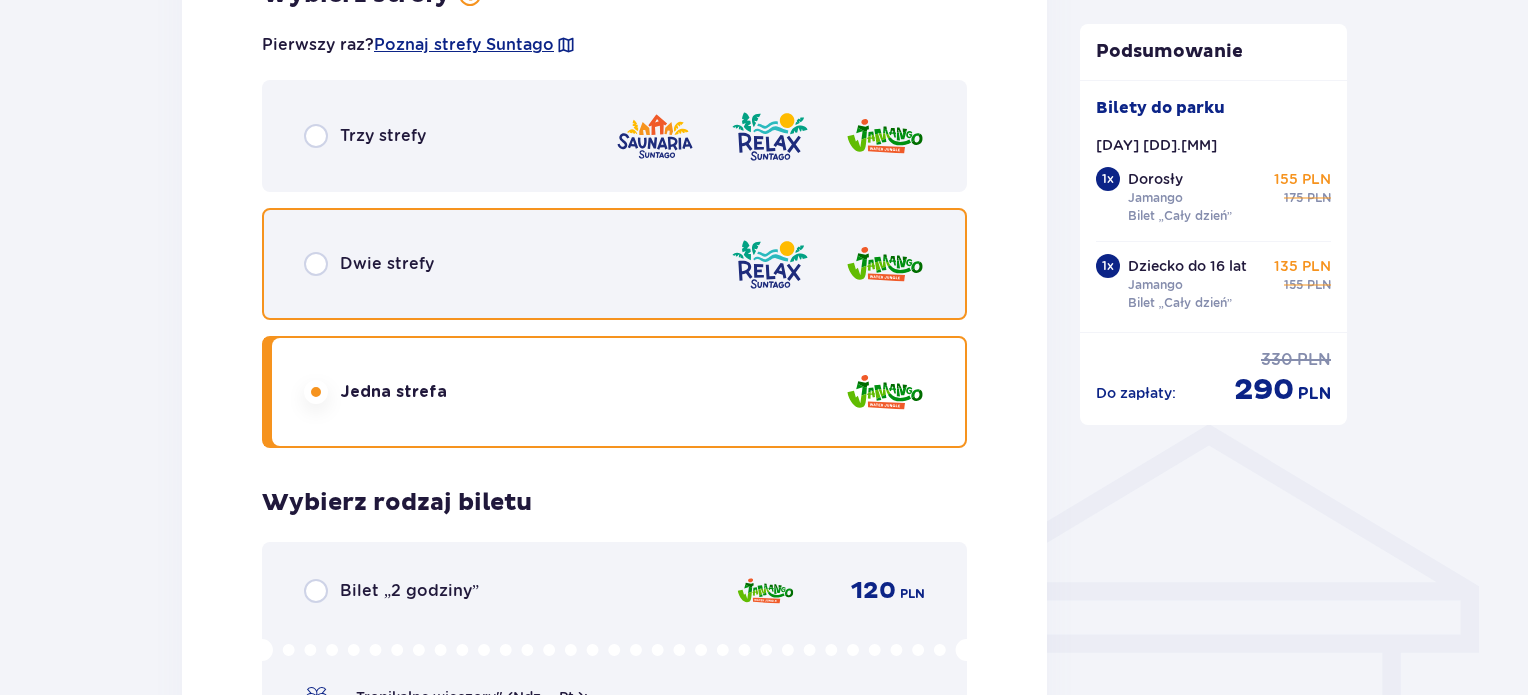 click at bounding box center (316, 264) 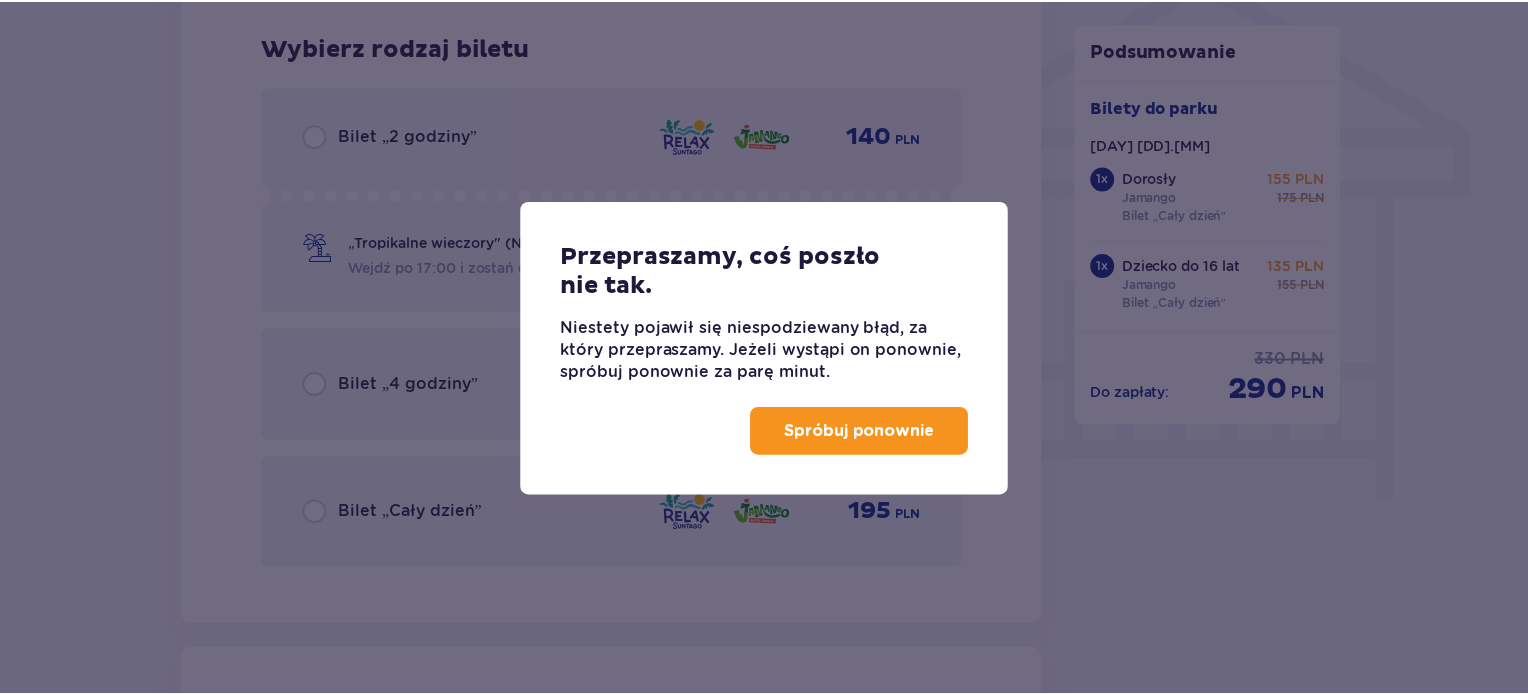 scroll, scrollTop: 1664, scrollLeft: 0, axis: vertical 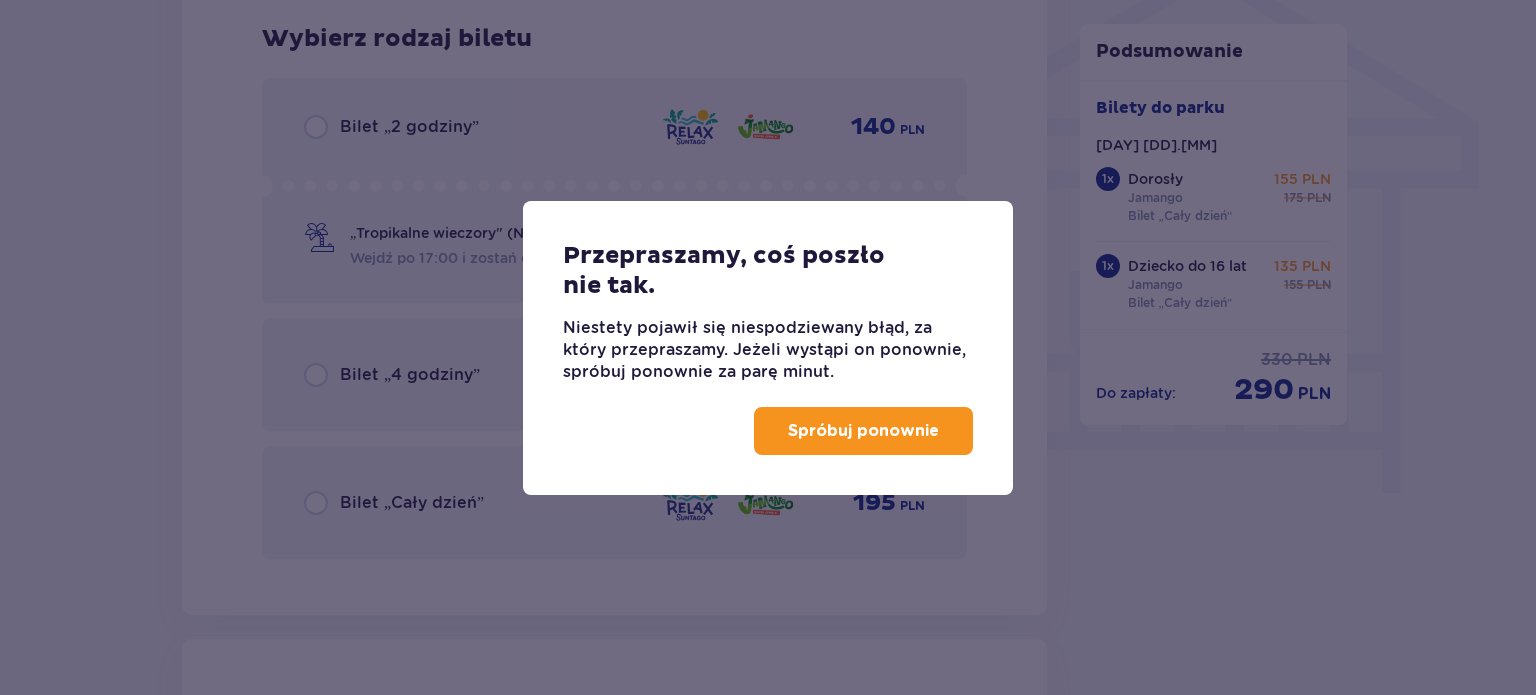 click on "Spróbuj ponownie" at bounding box center (863, 431) 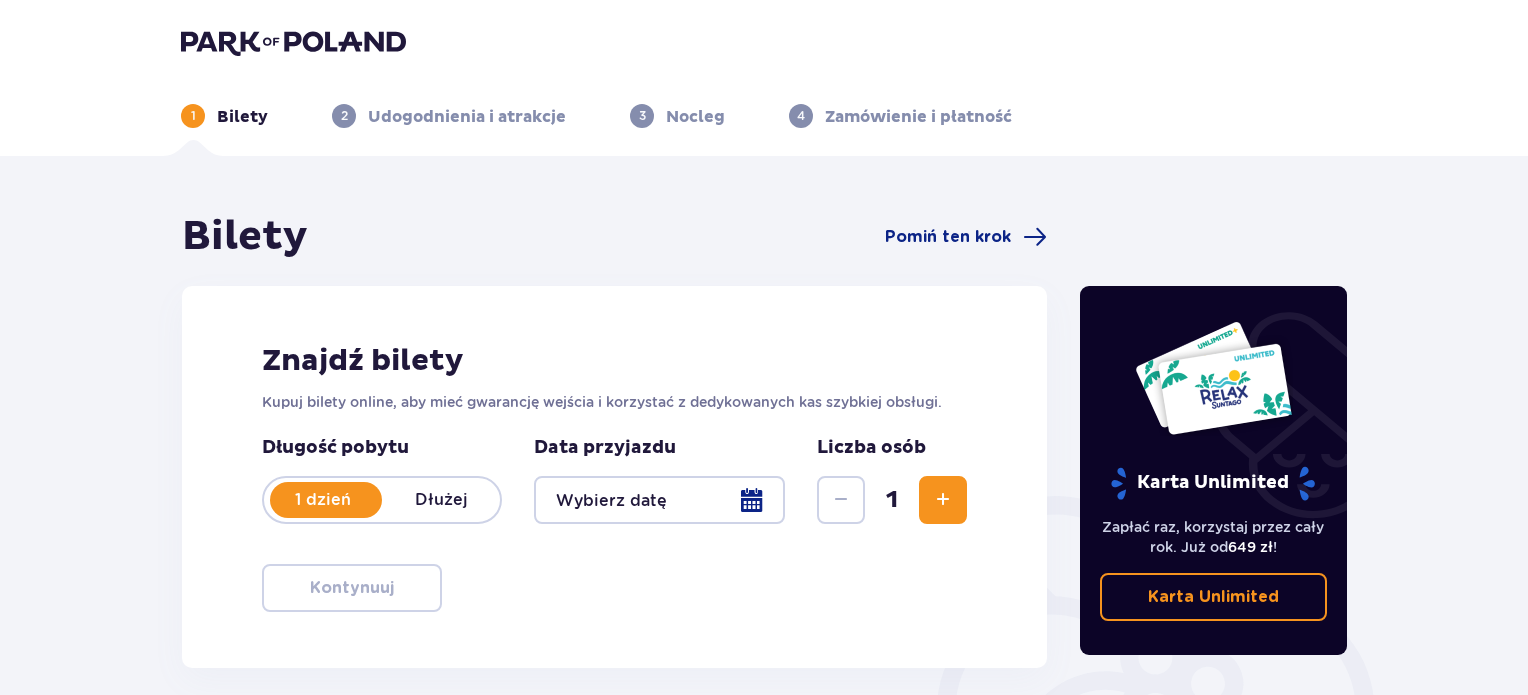 scroll, scrollTop: 0, scrollLeft: 0, axis: both 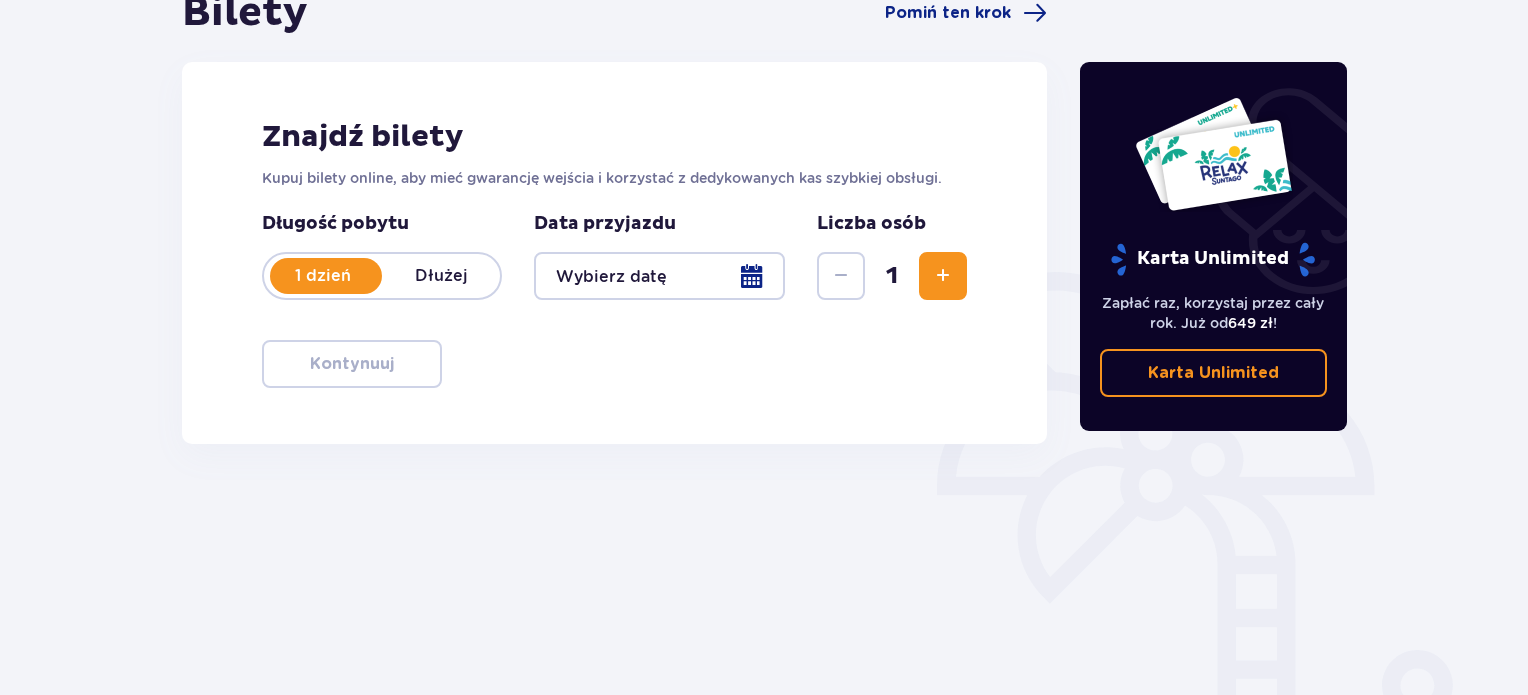 click at bounding box center (659, 276) 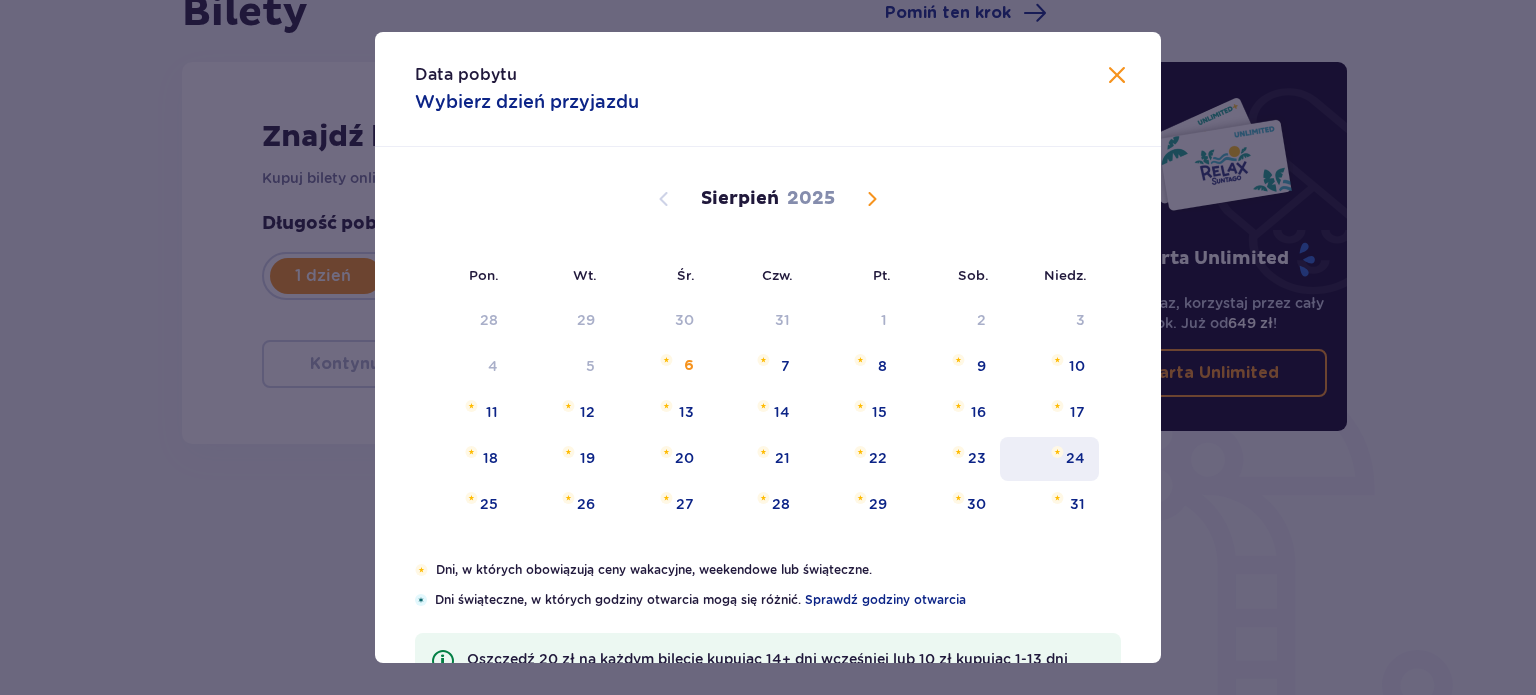 click on "24" at bounding box center [1075, 458] 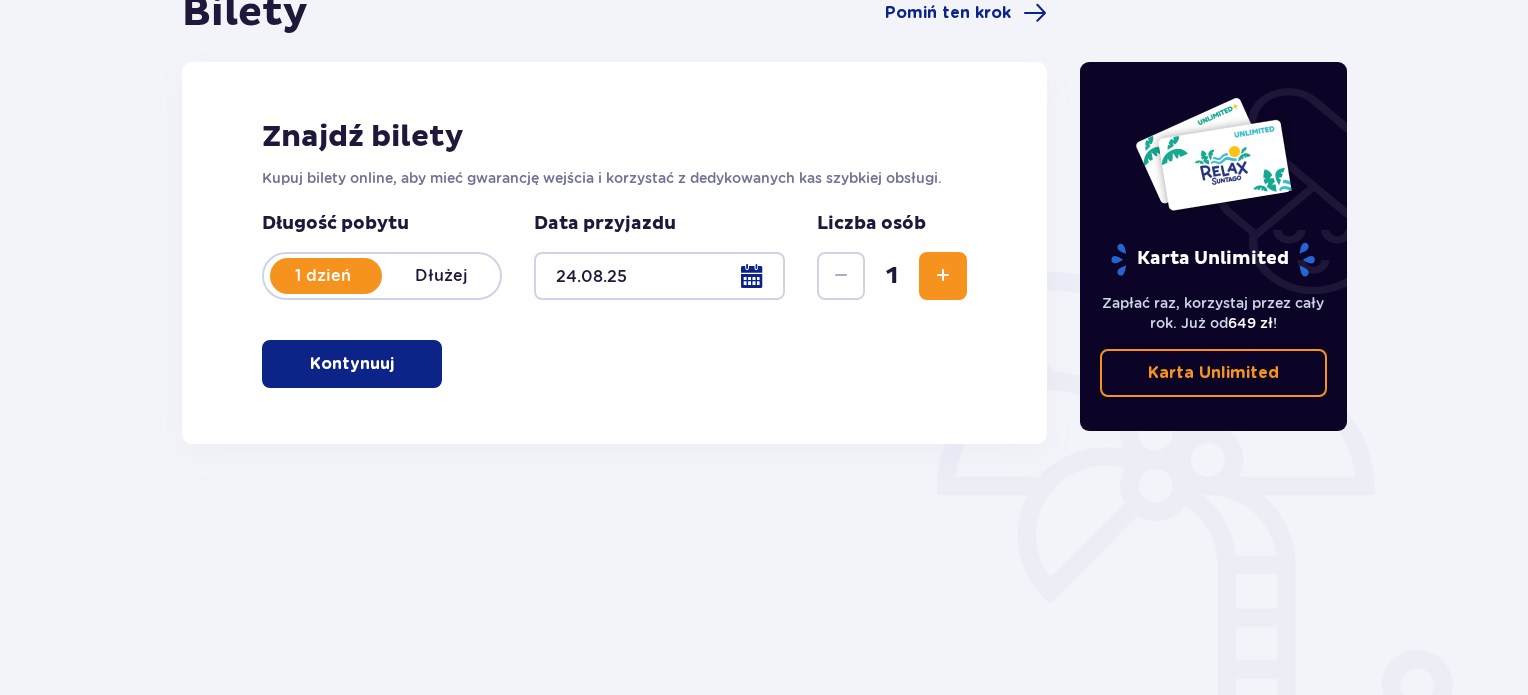 click at bounding box center [943, 276] 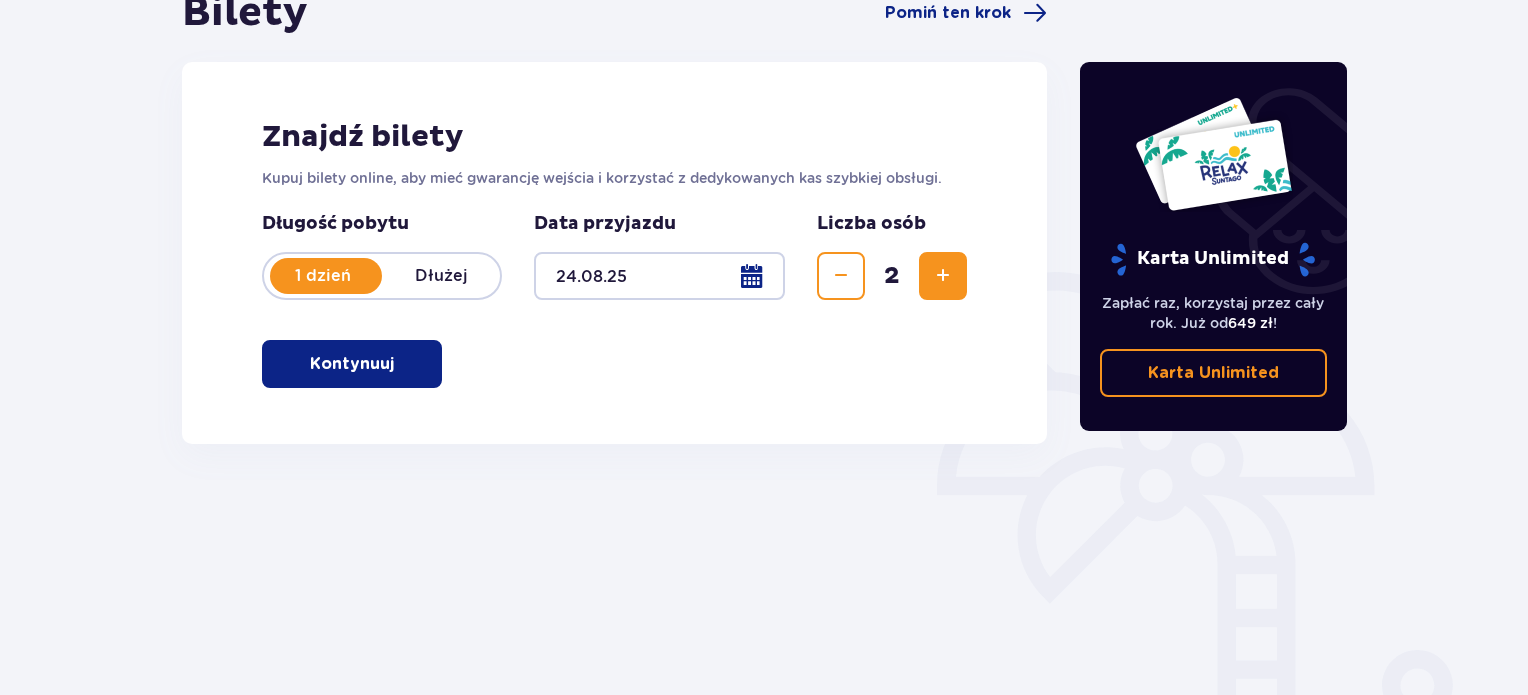 click on "Kontynuuj" at bounding box center [352, 364] 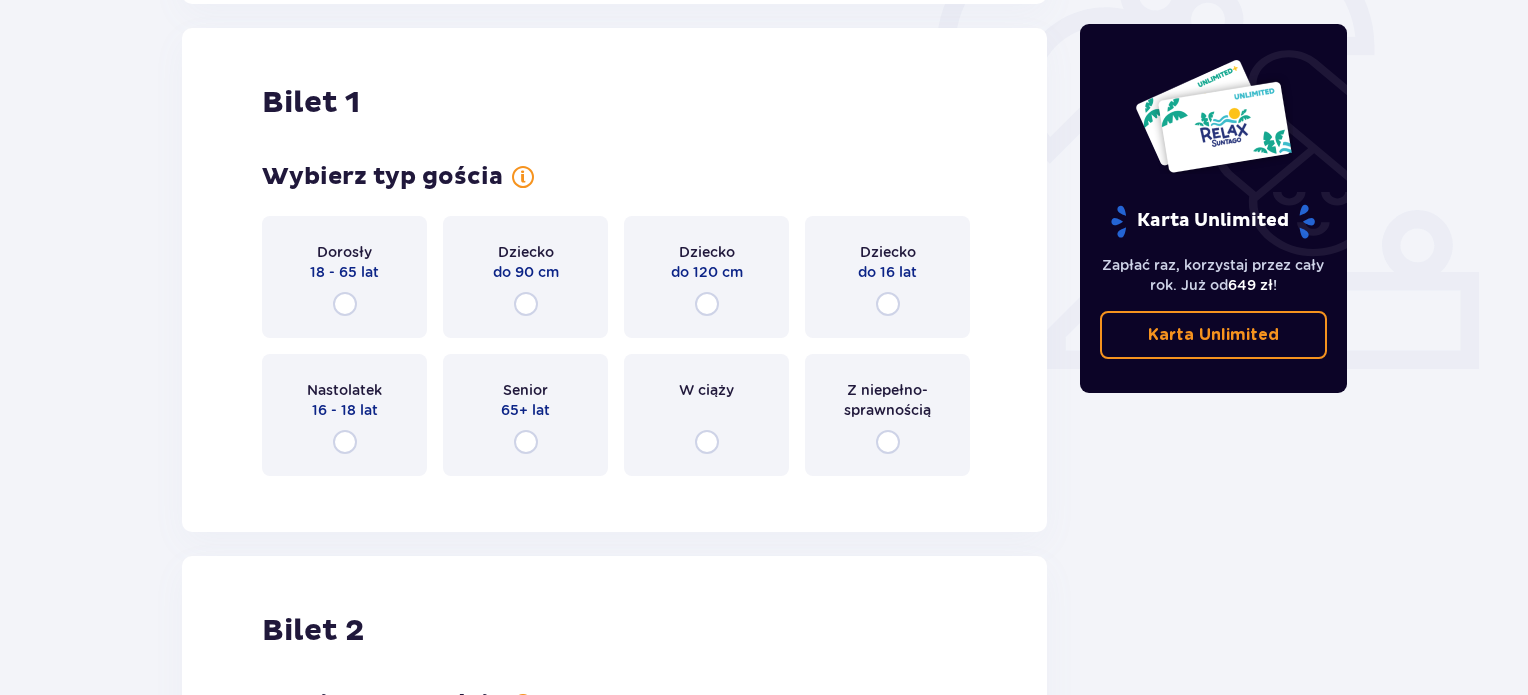 scroll, scrollTop: 668, scrollLeft: 0, axis: vertical 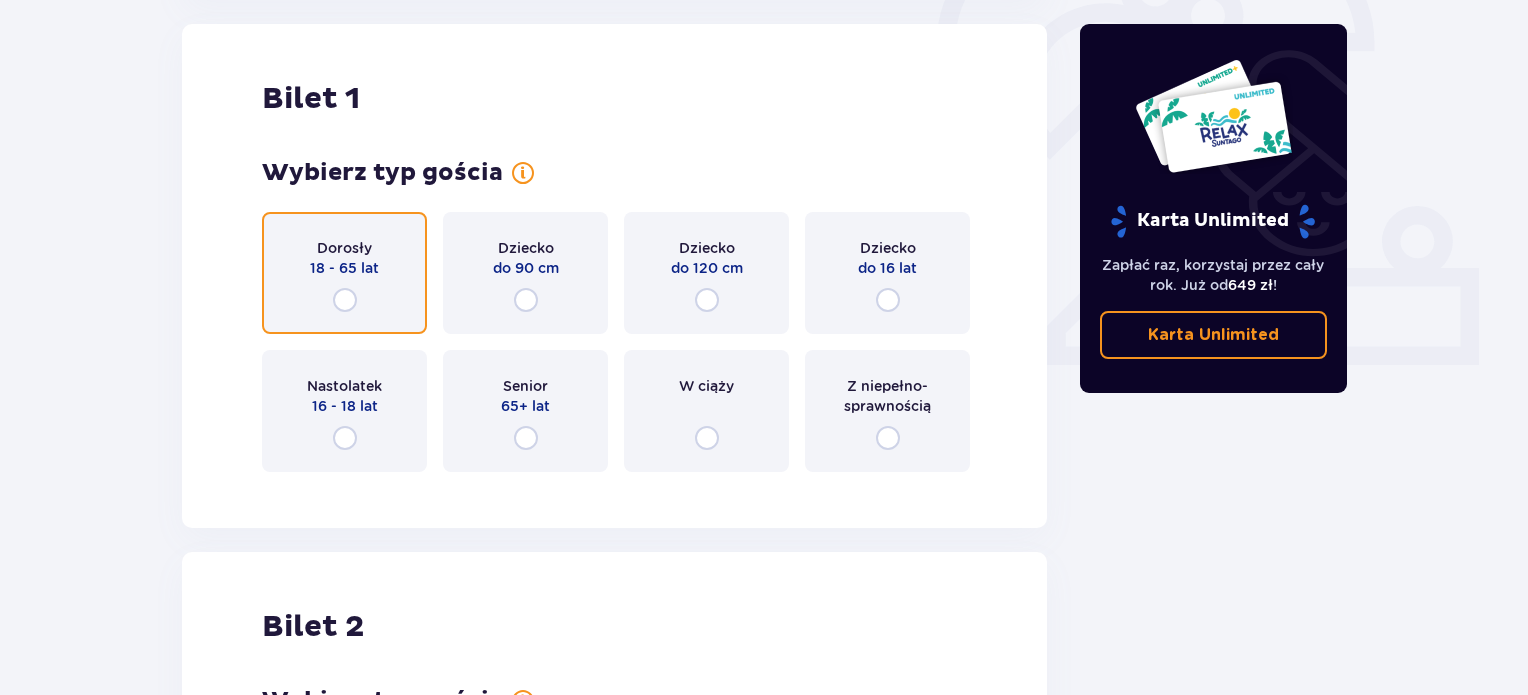click at bounding box center (345, 300) 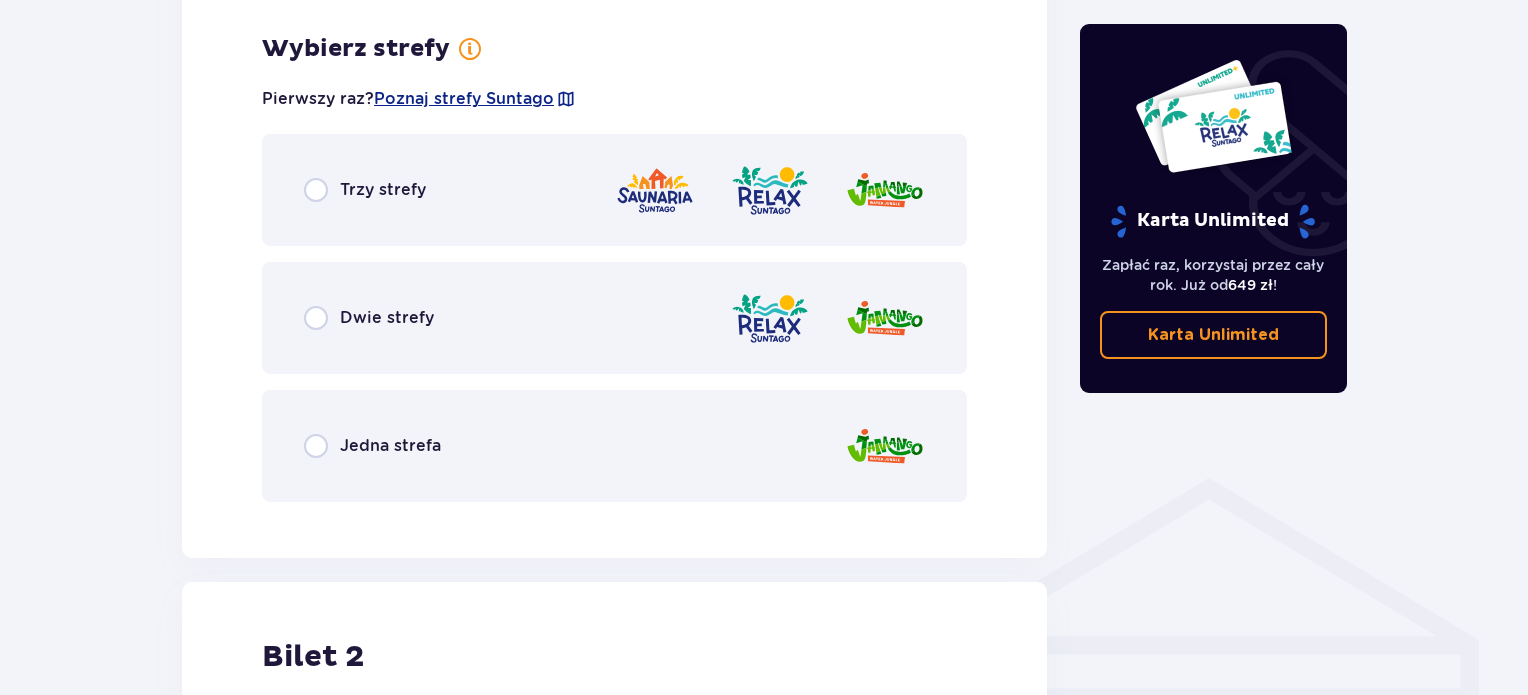 scroll, scrollTop: 1156, scrollLeft: 0, axis: vertical 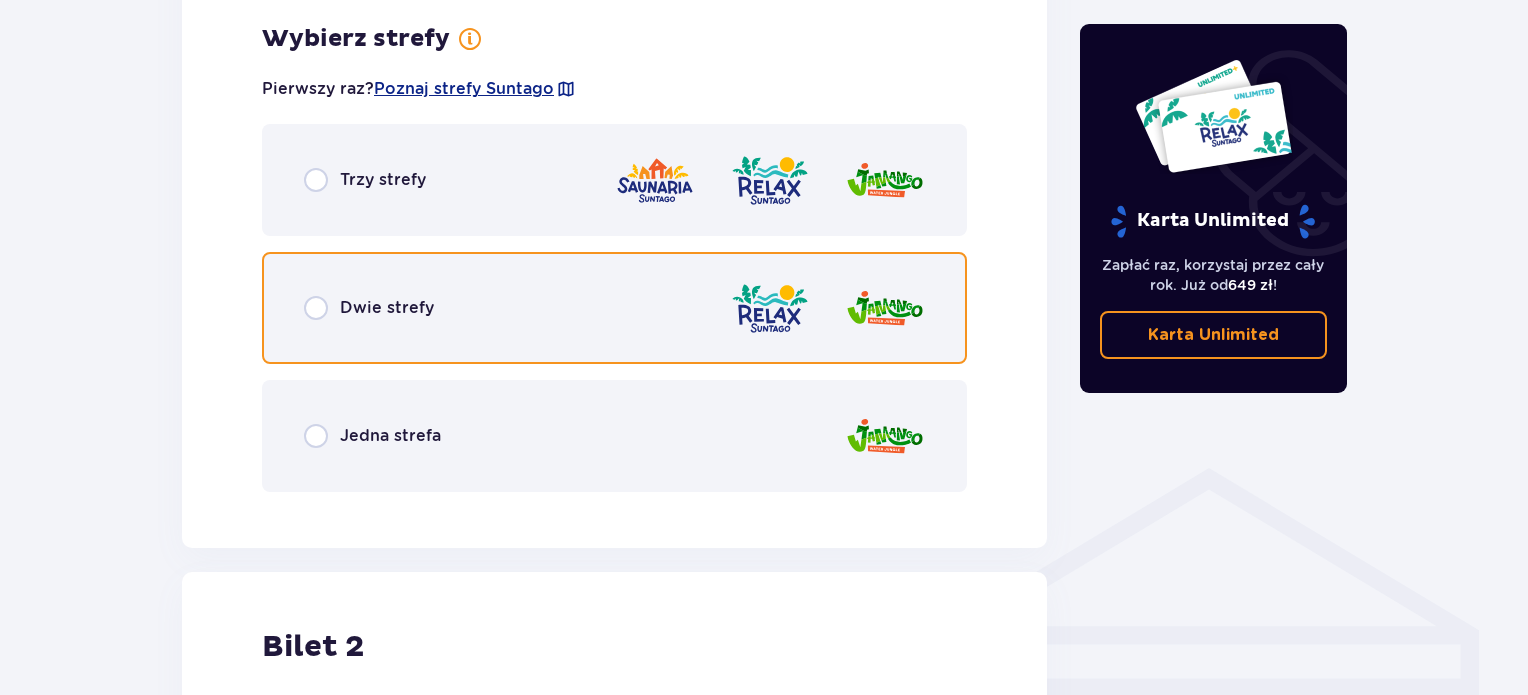 click at bounding box center (316, 308) 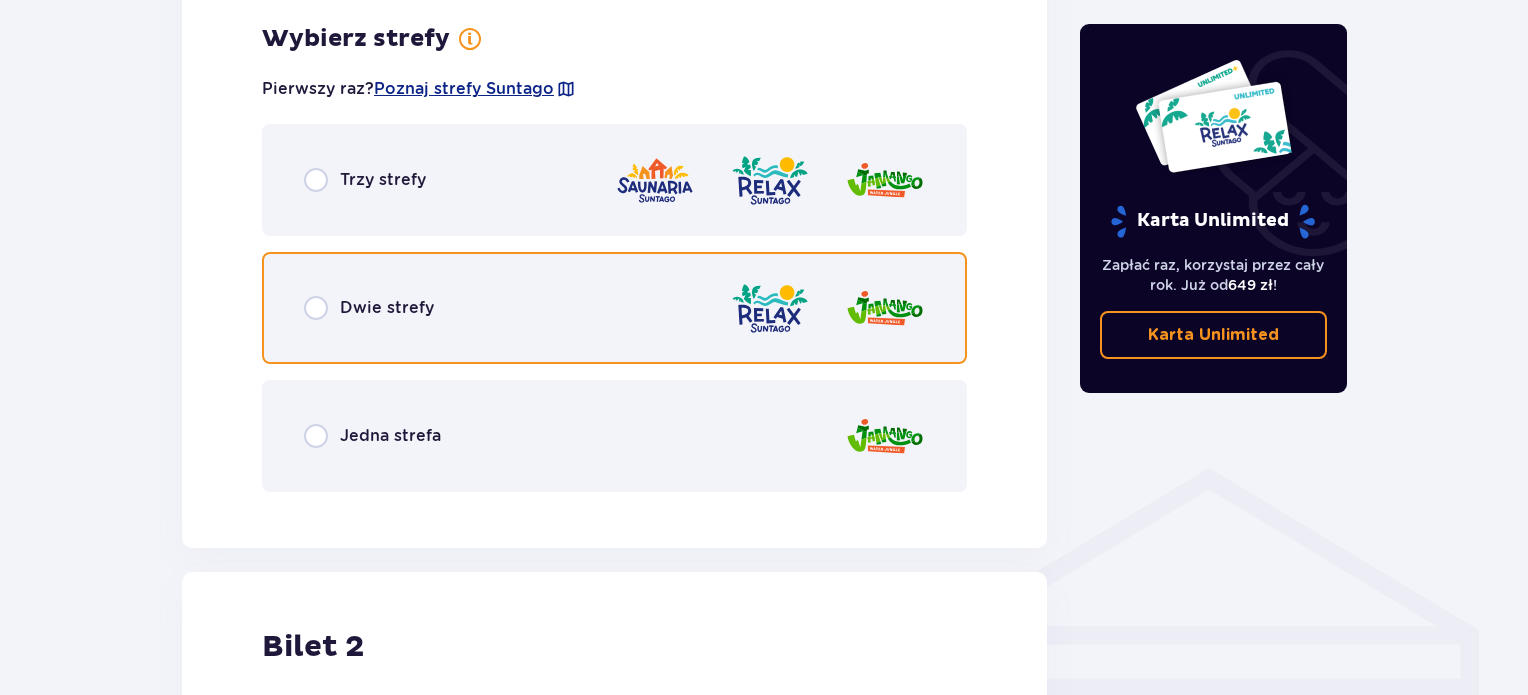 radio on "true" 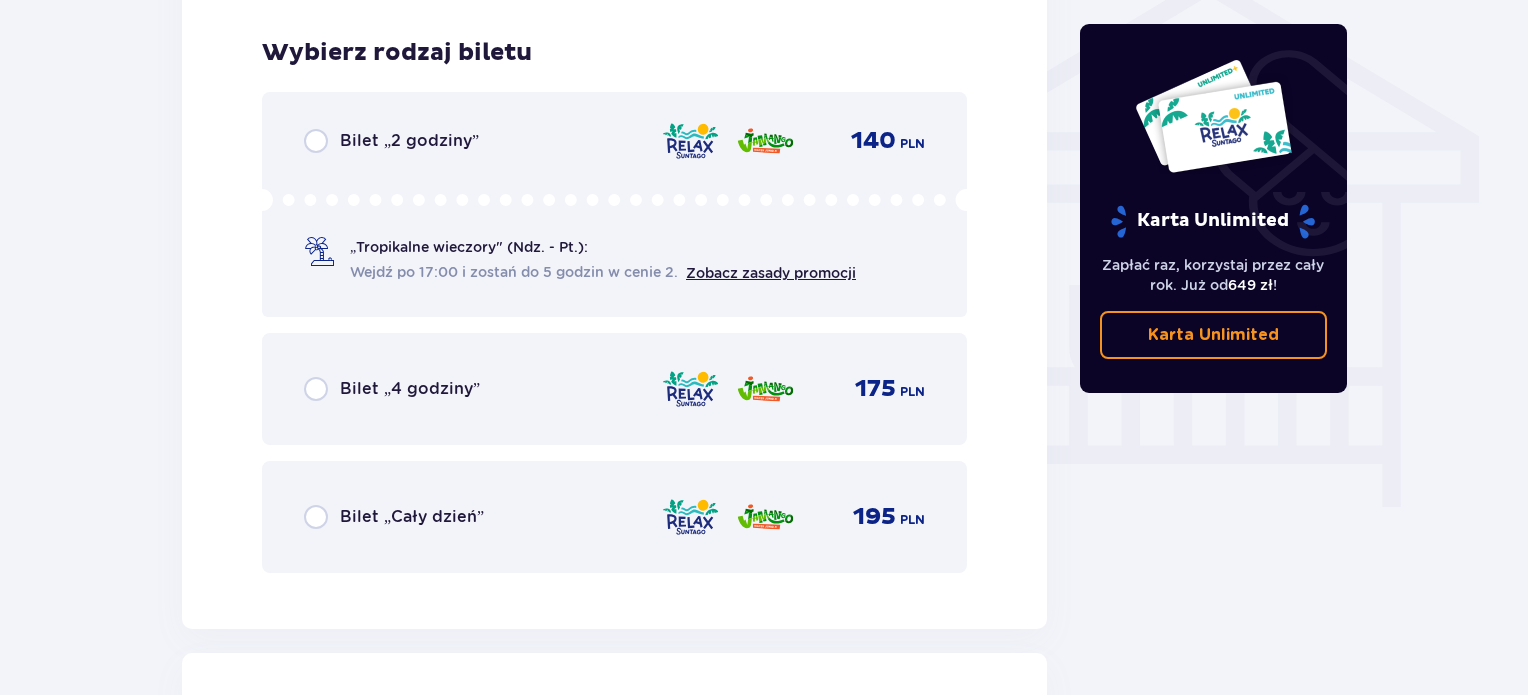 scroll, scrollTop: 1664, scrollLeft: 0, axis: vertical 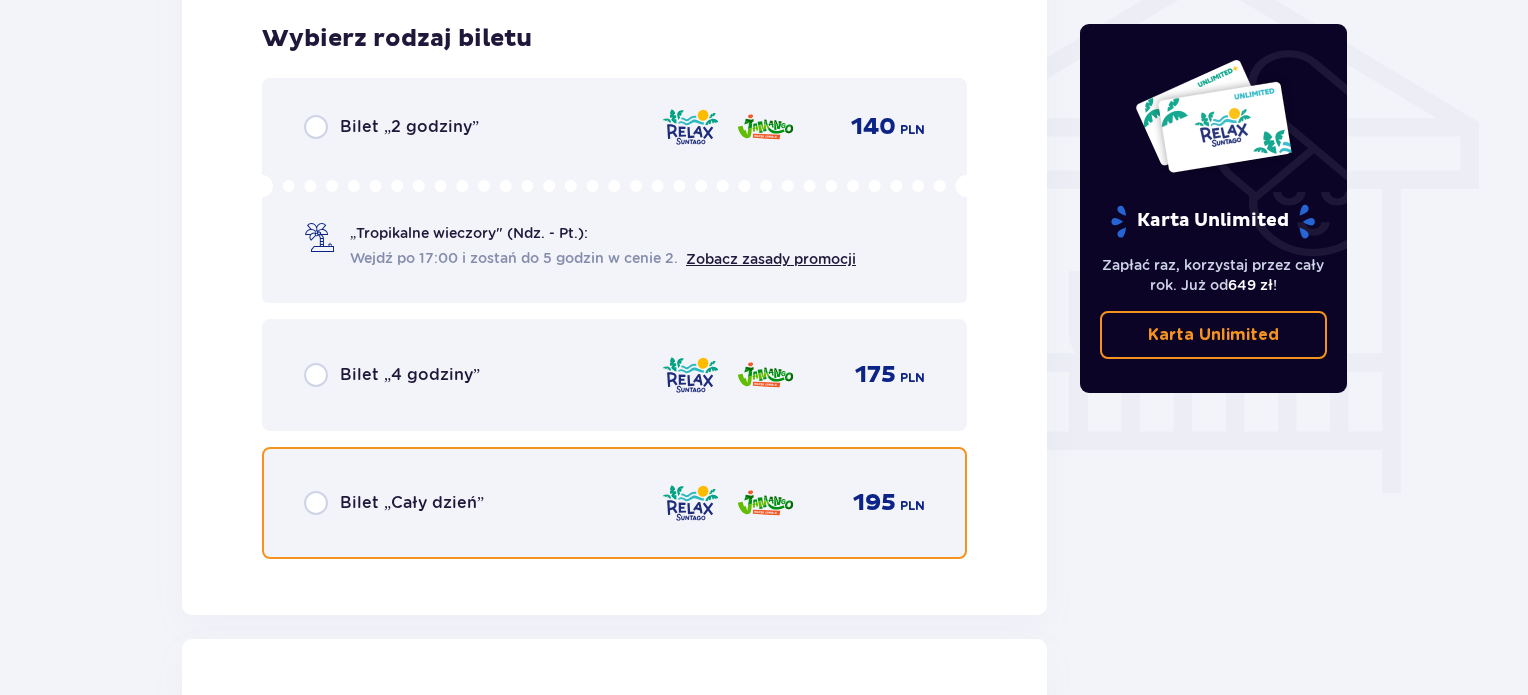 click at bounding box center [316, 503] 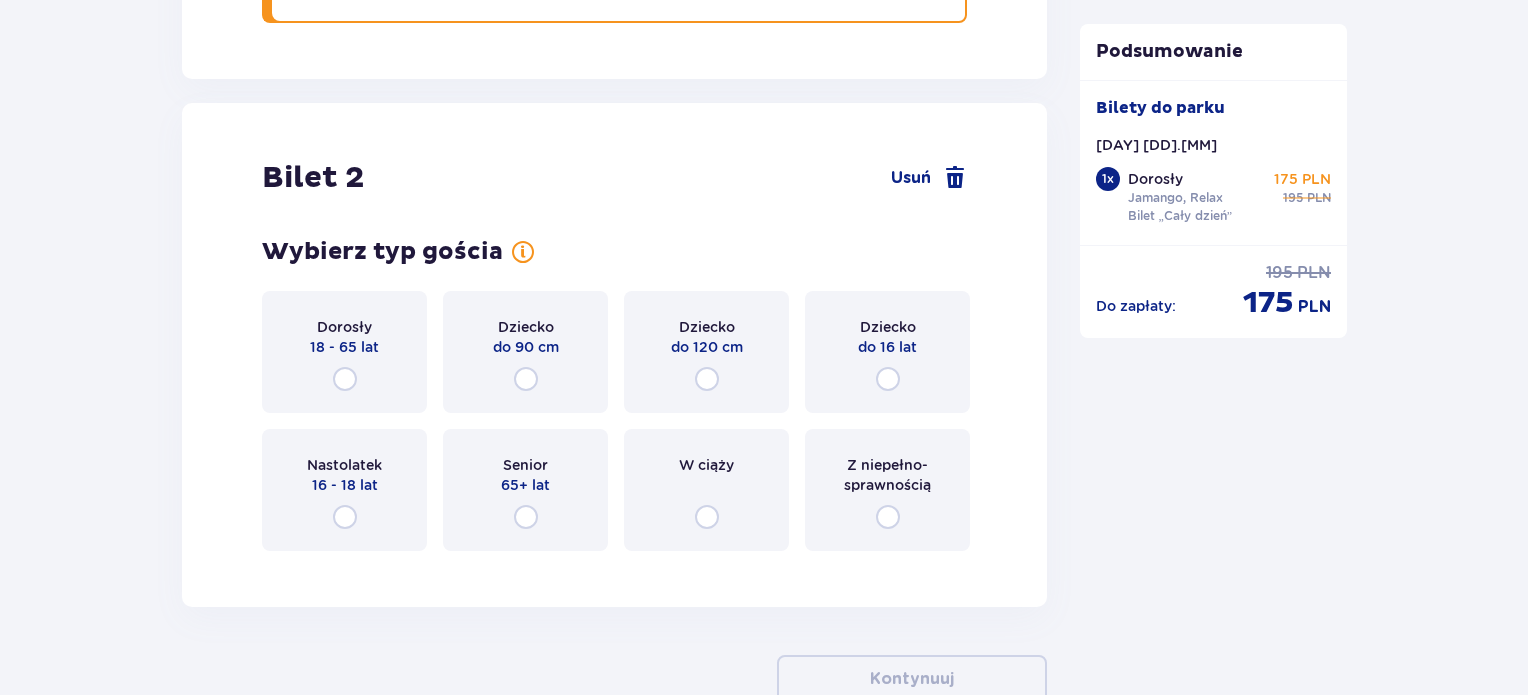 scroll, scrollTop: 2277, scrollLeft: 0, axis: vertical 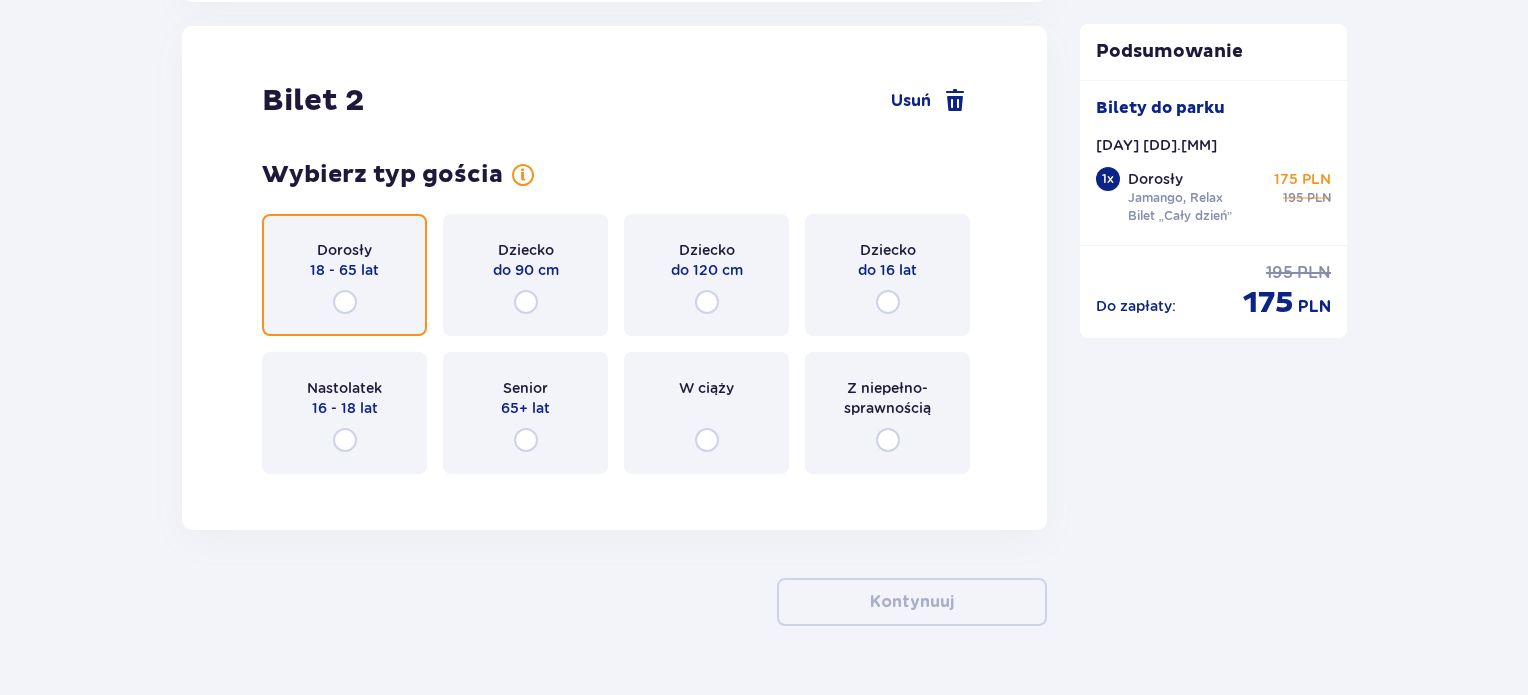 click at bounding box center (345, 302) 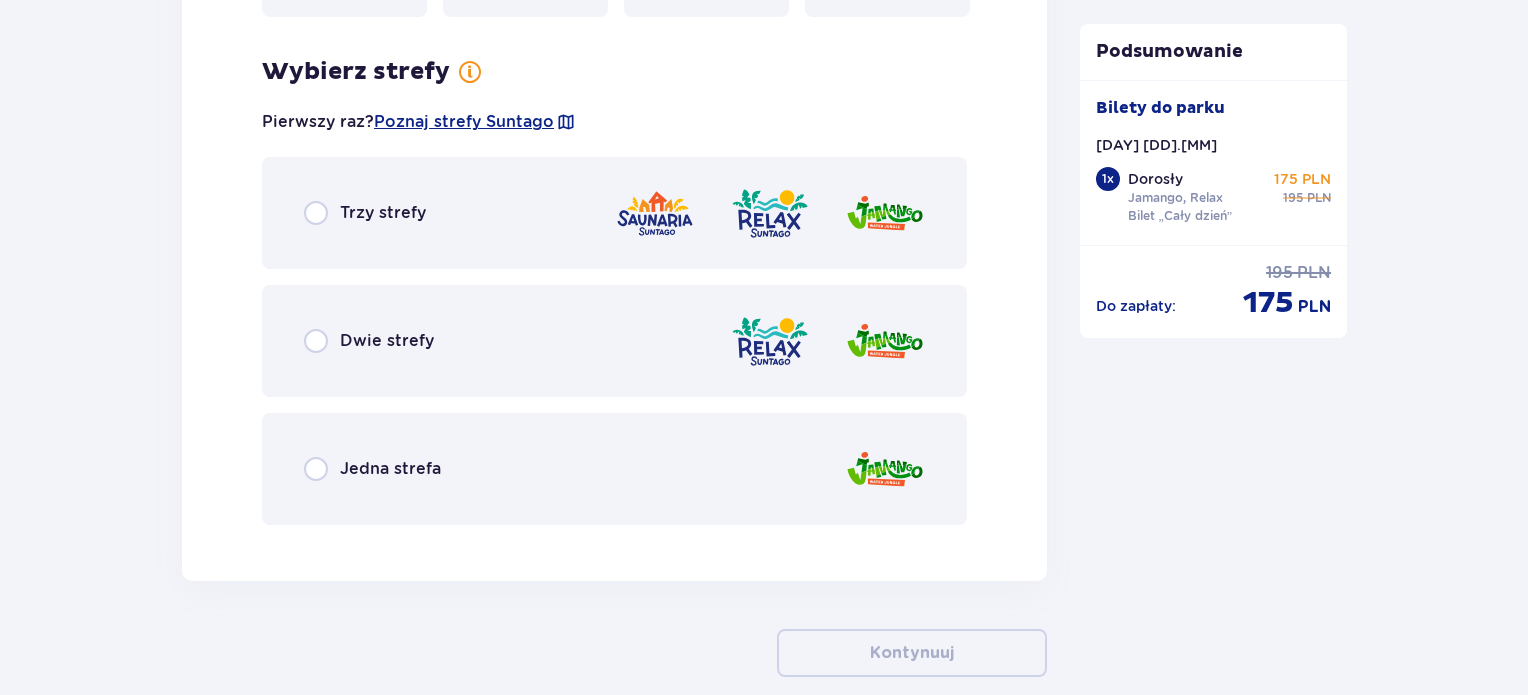 scroll, scrollTop: 2765, scrollLeft: 0, axis: vertical 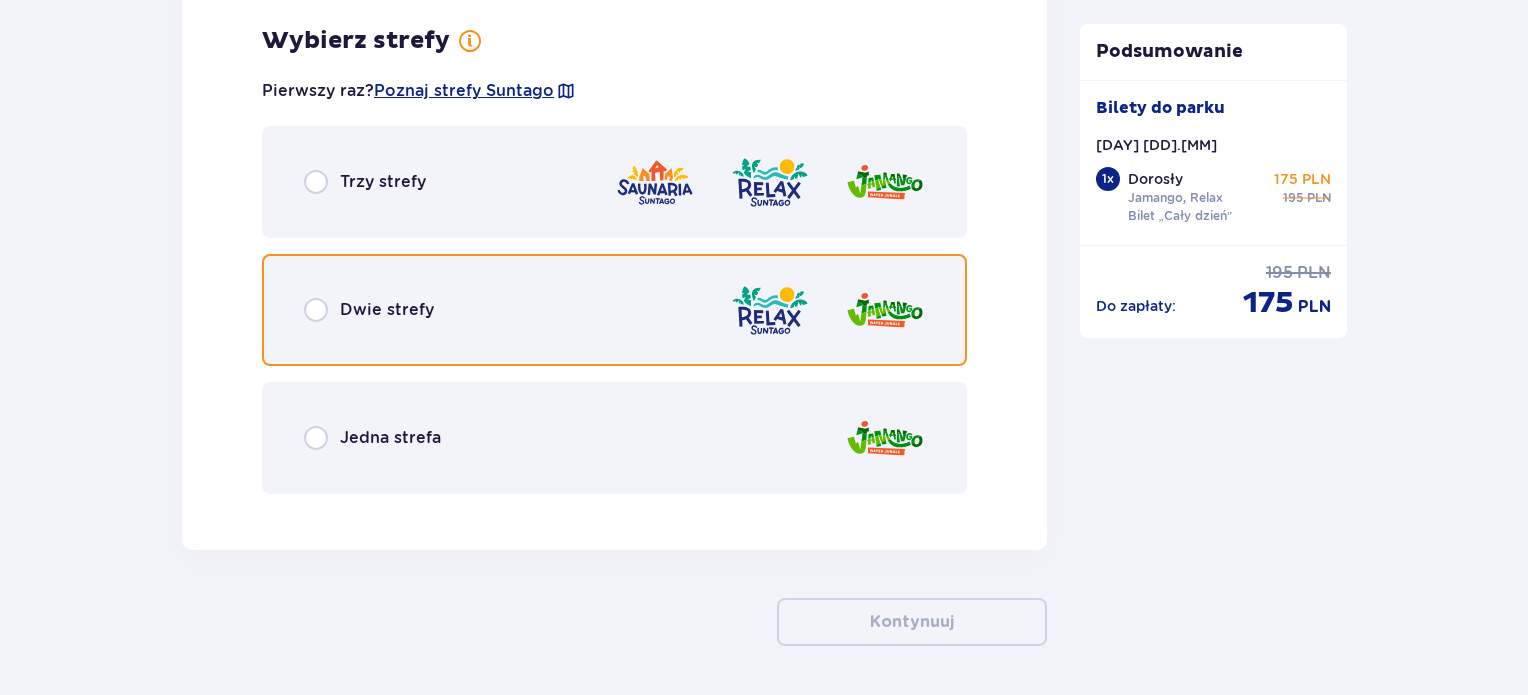 click at bounding box center (316, 310) 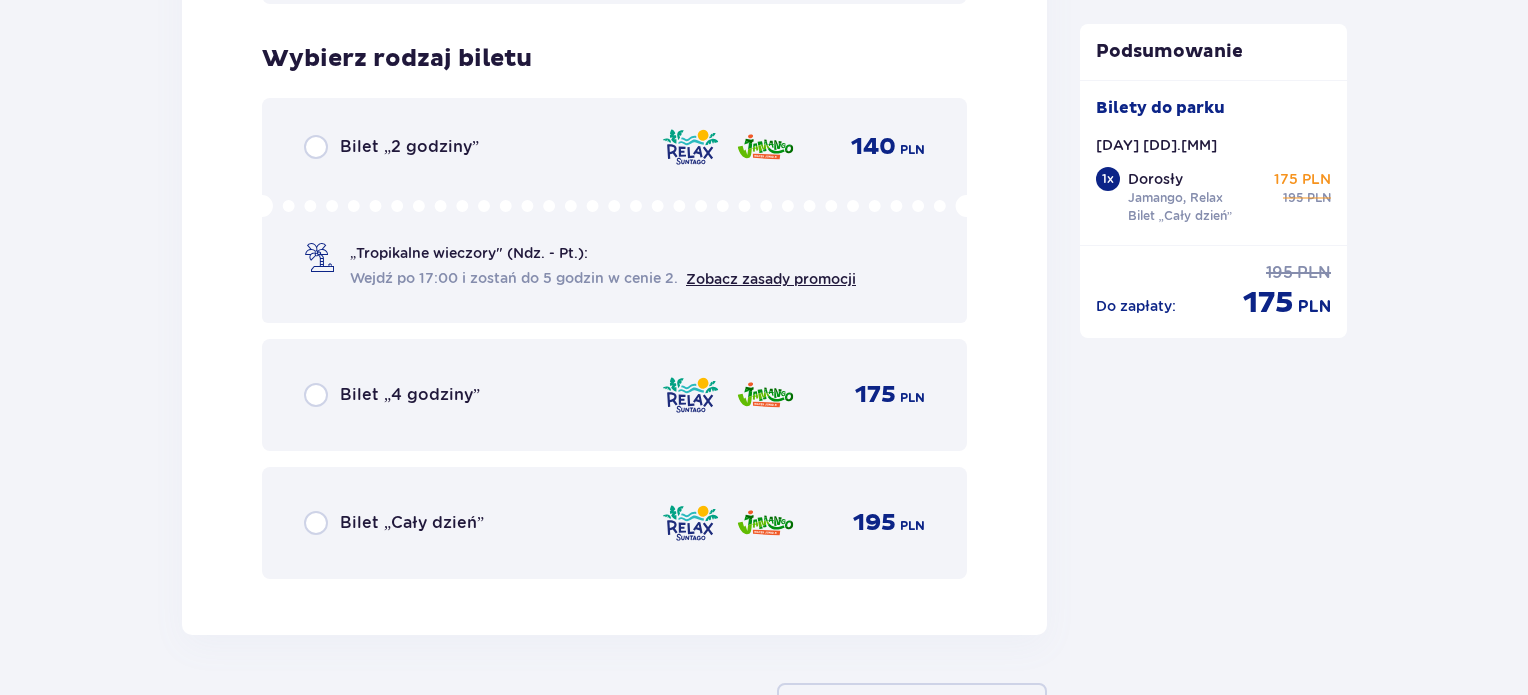 scroll, scrollTop: 3273, scrollLeft: 0, axis: vertical 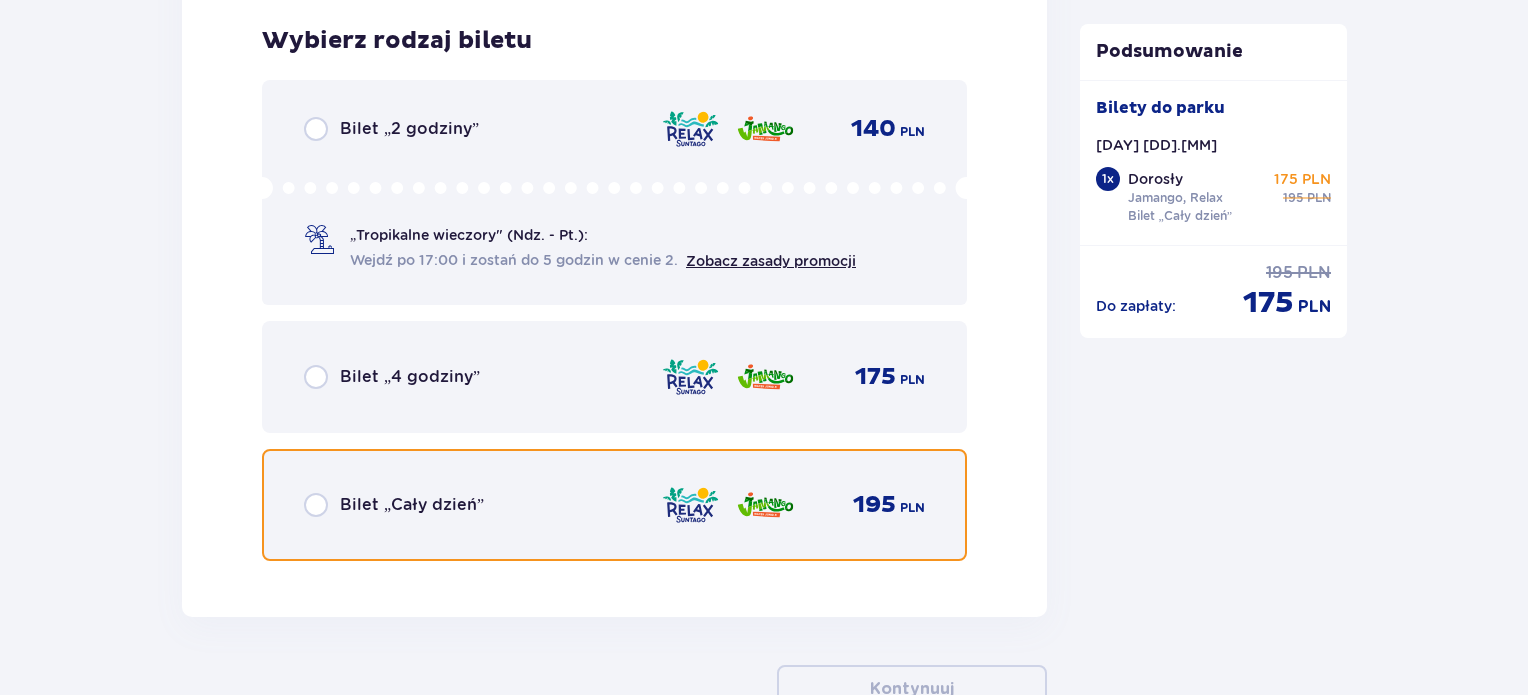 click at bounding box center [316, 505] 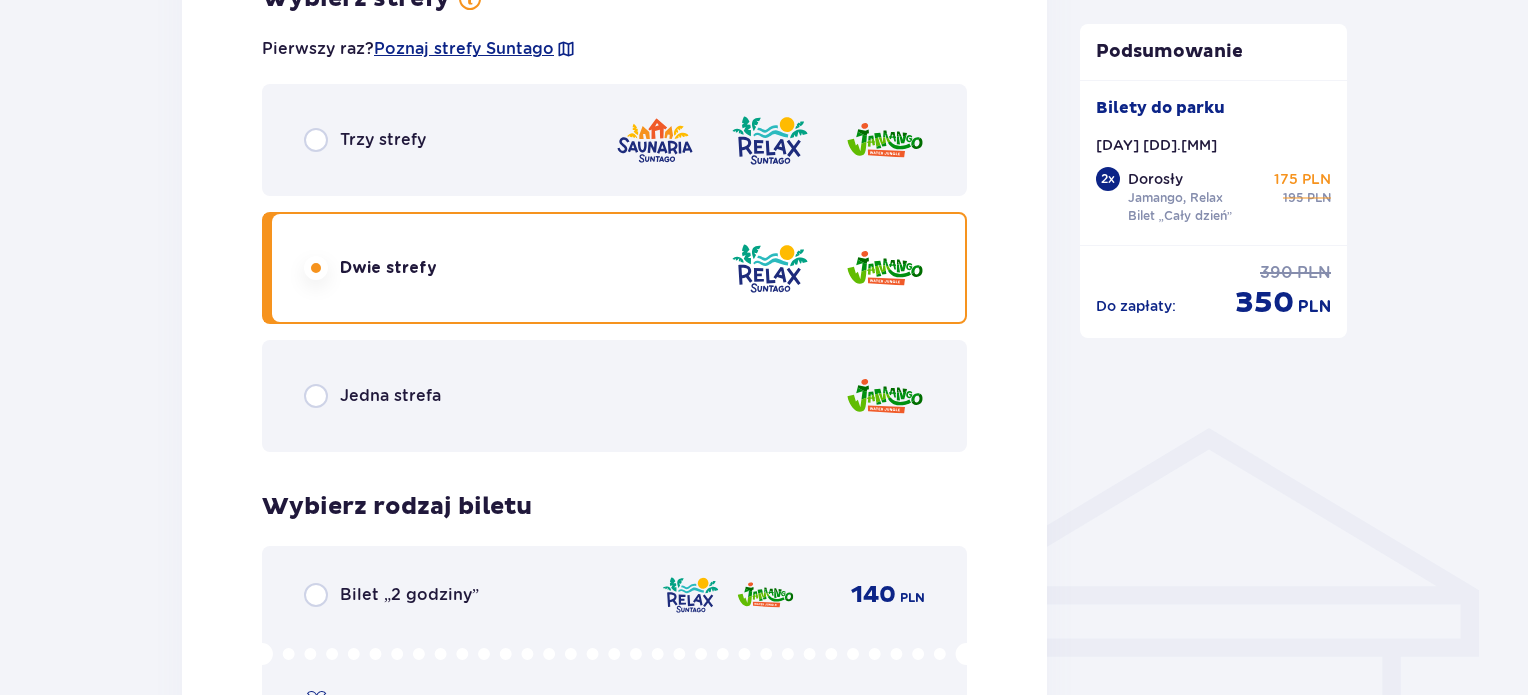scroll, scrollTop: 1200, scrollLeft: 0, axis: vertical 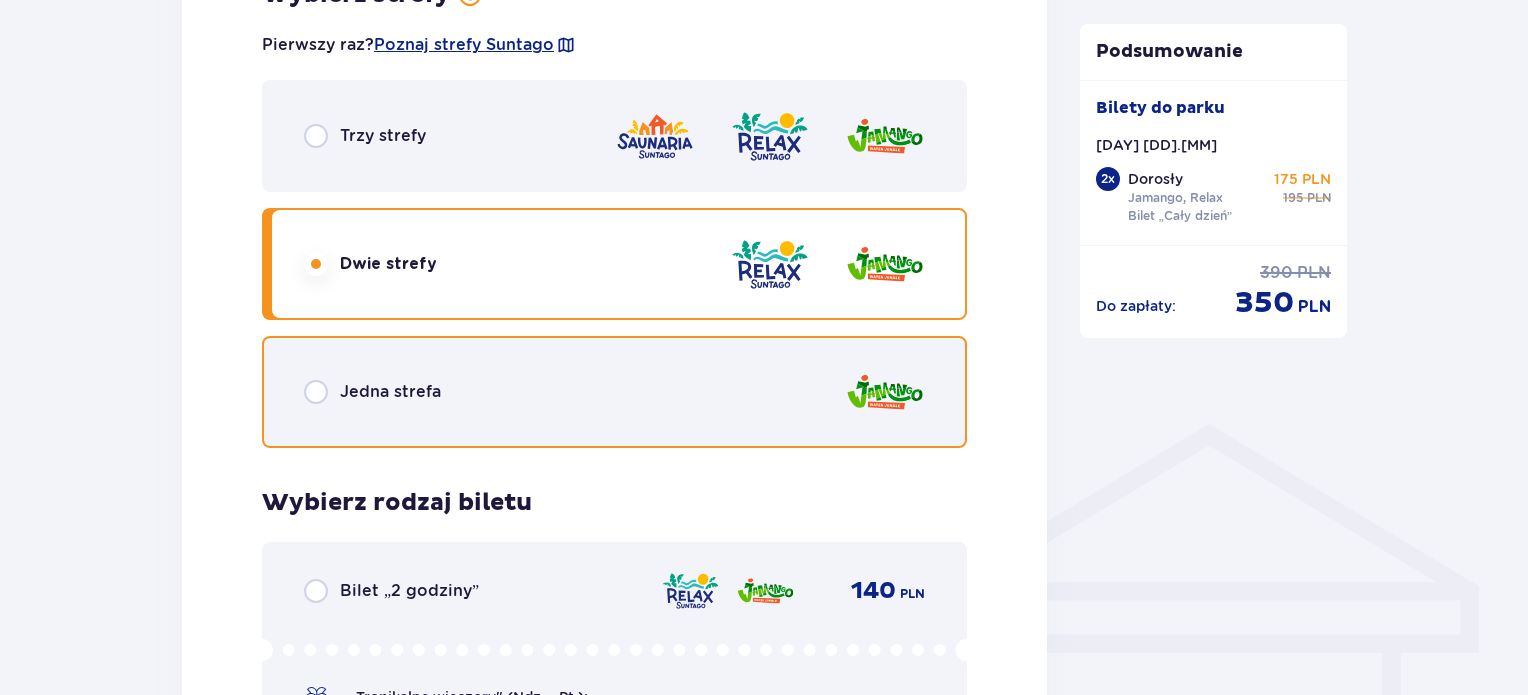 click at bounding box center [316, 392] 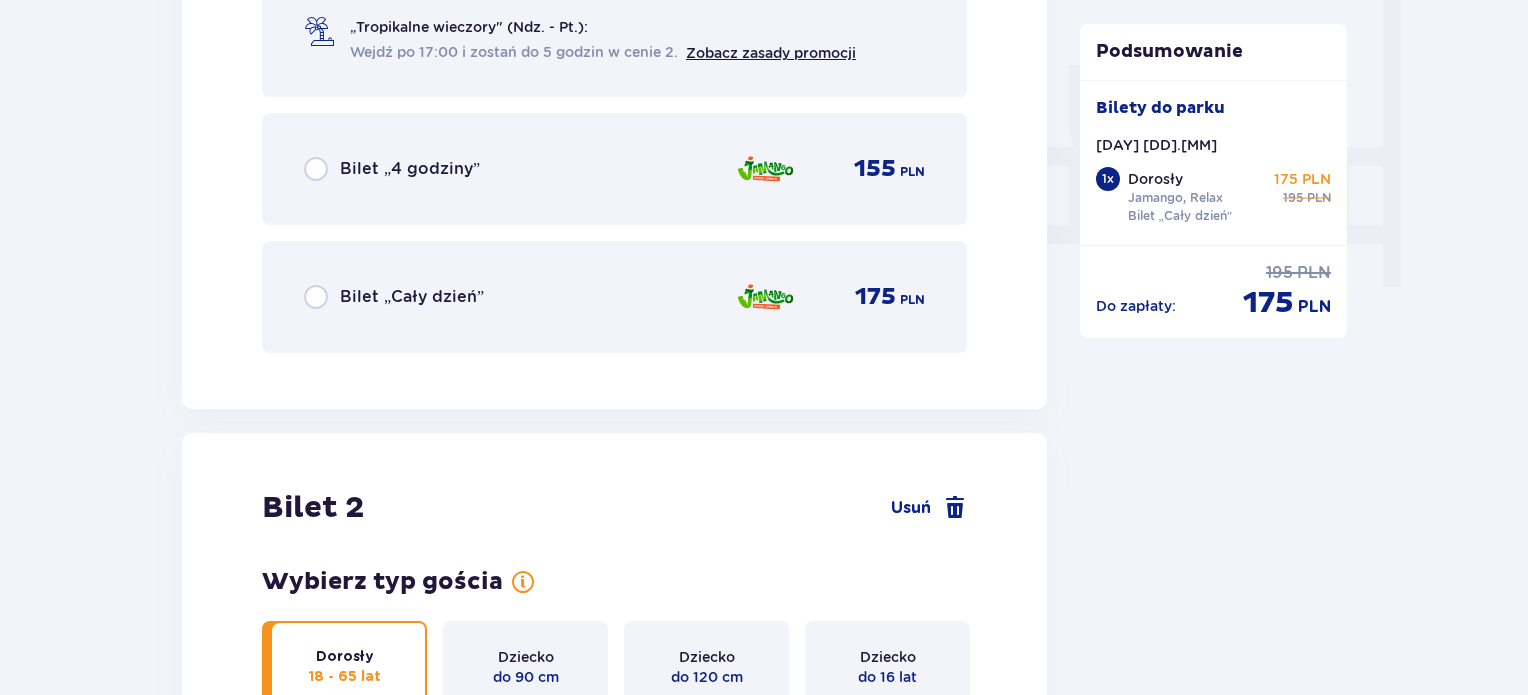 scroll, scrollTop: 1970, scrollLeft: 0, axis: vertical 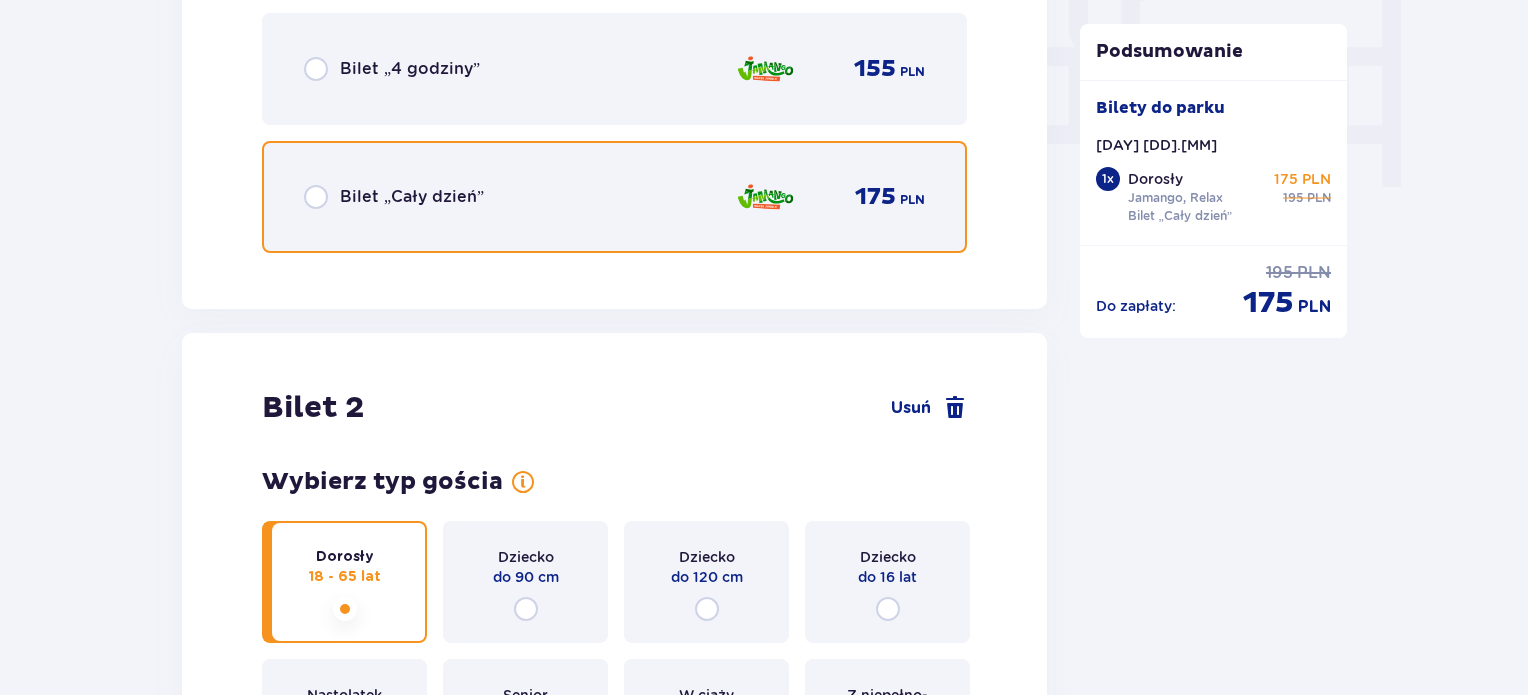 click at bounding box center [316, 197] 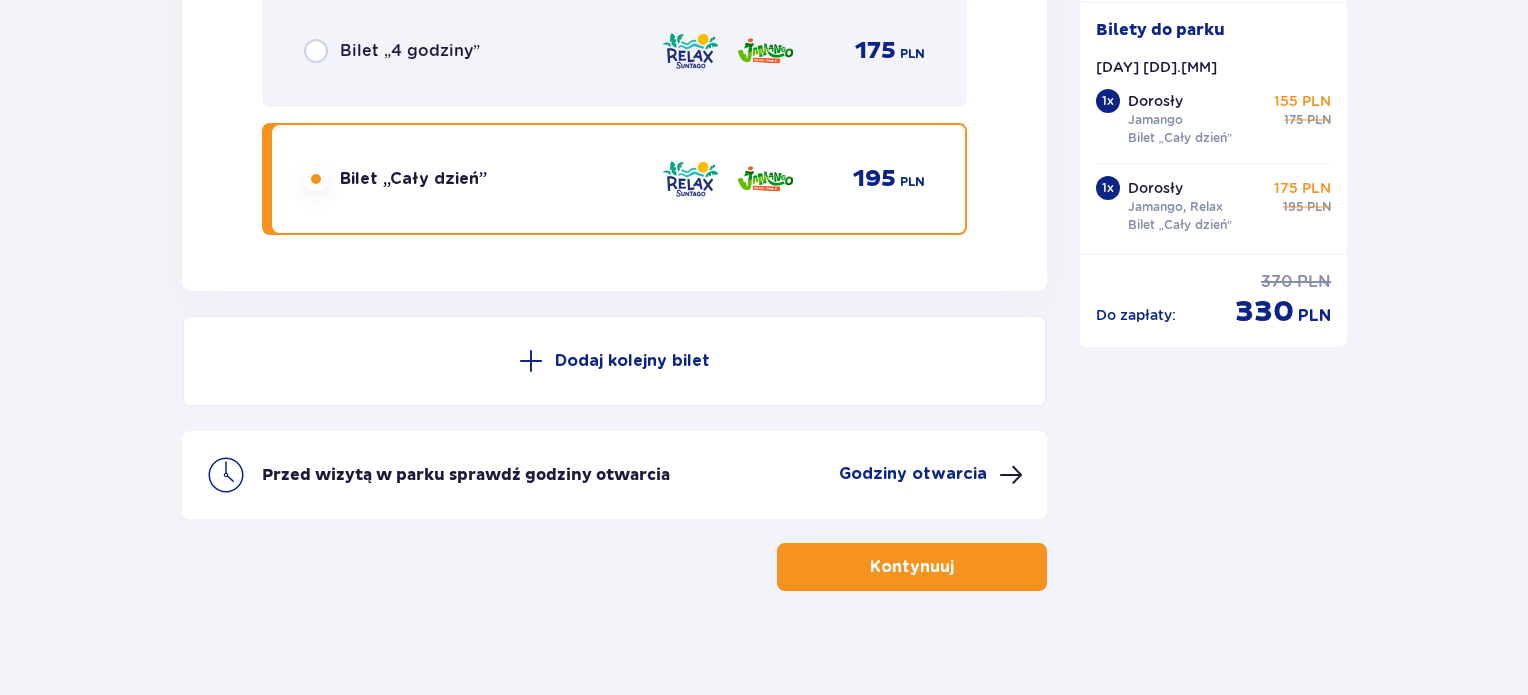 scroll, scrollTop: 3612, scrollLeft: 0, axis: vertical 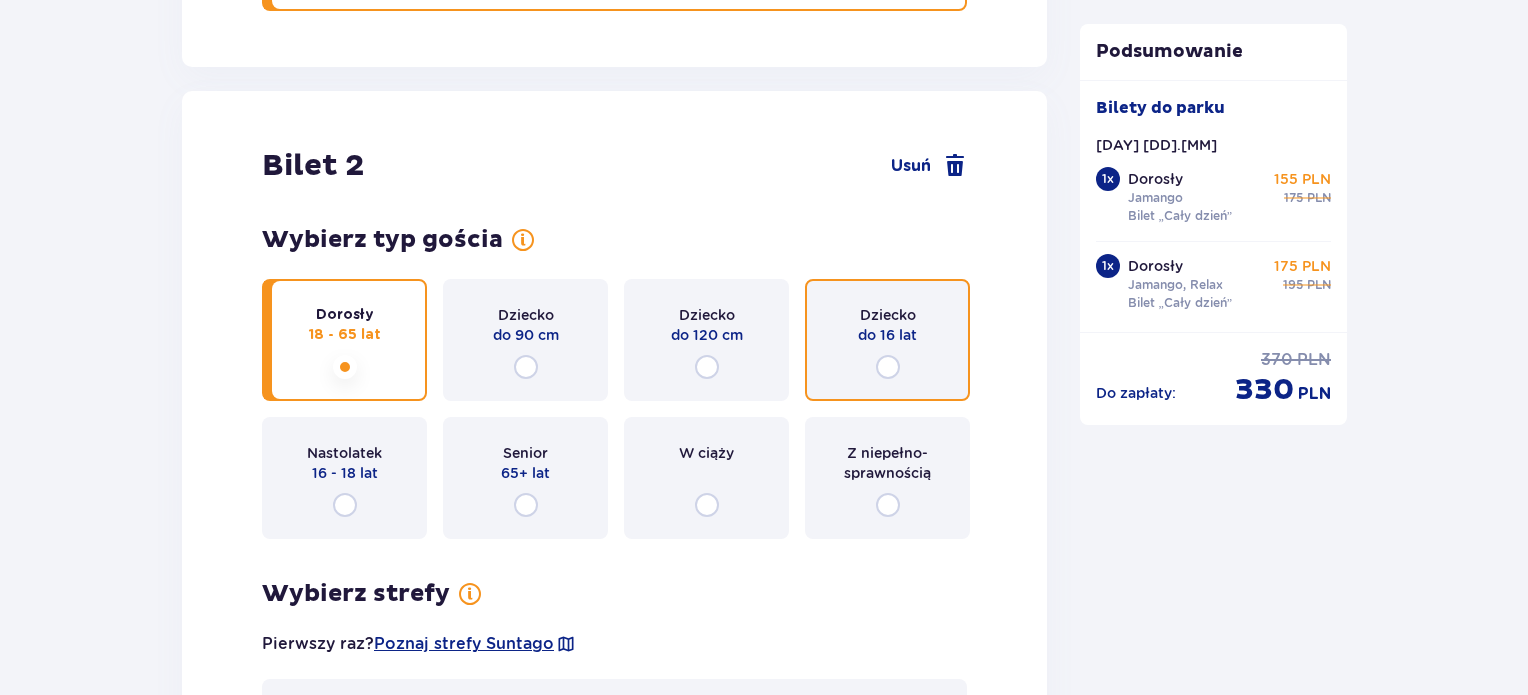 click at bounding box center [888, 367] 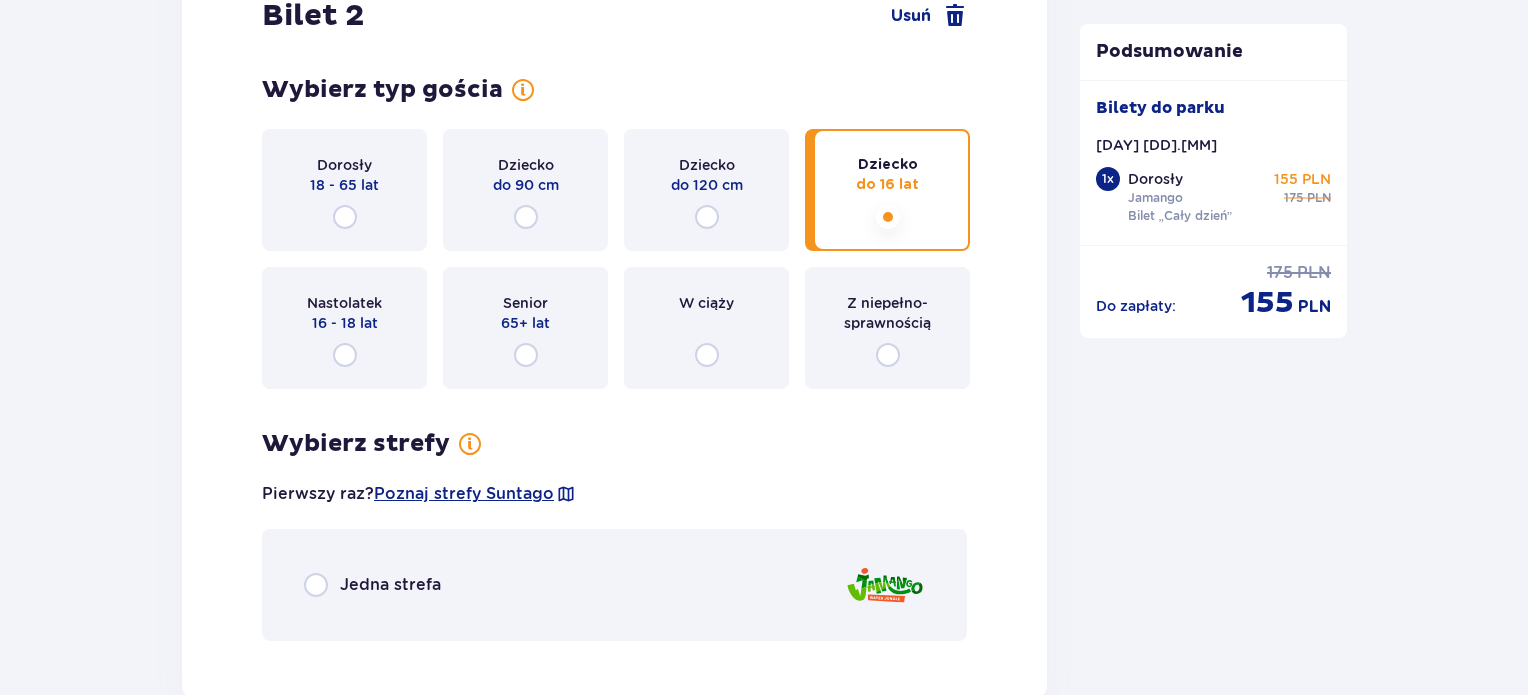 scroll, scrollTop: 2579, scrollLeft: 0, axis: vertical 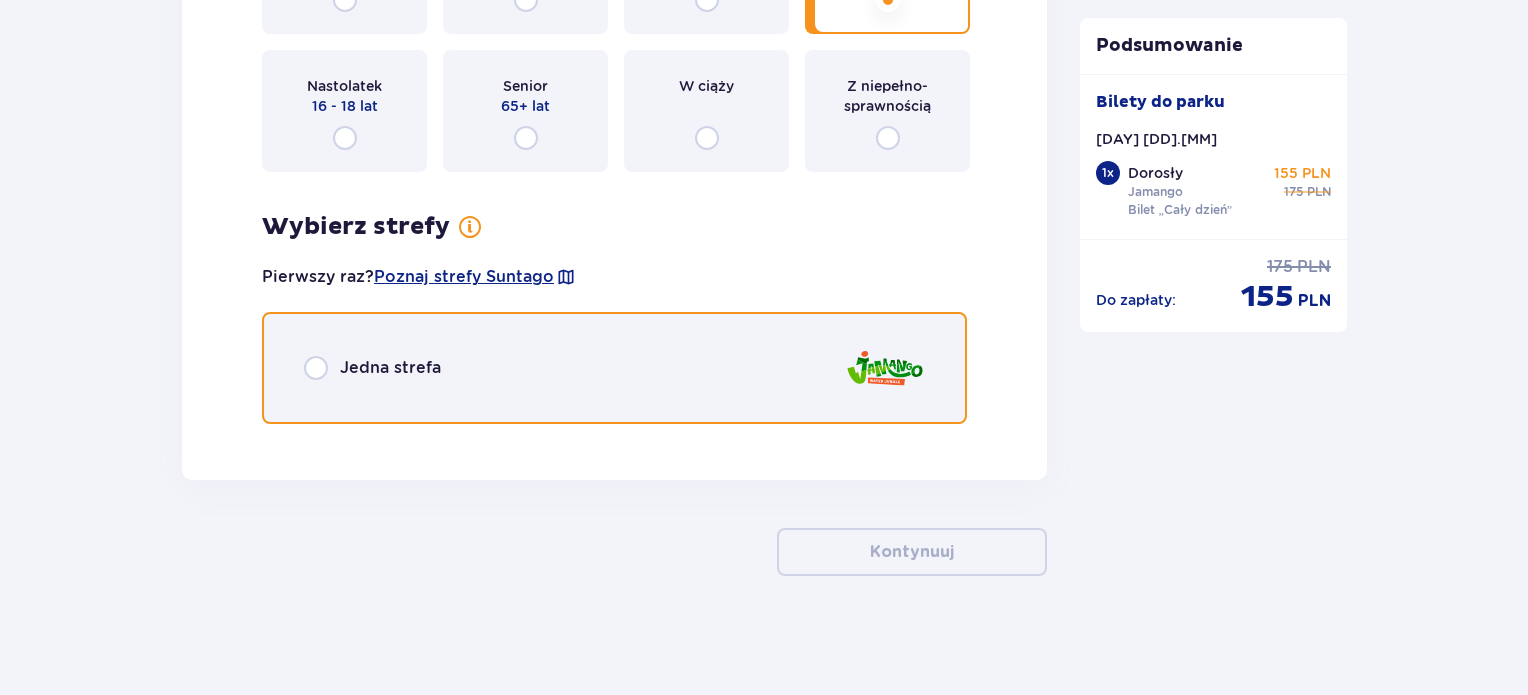 click at bounding box center (316, 368) 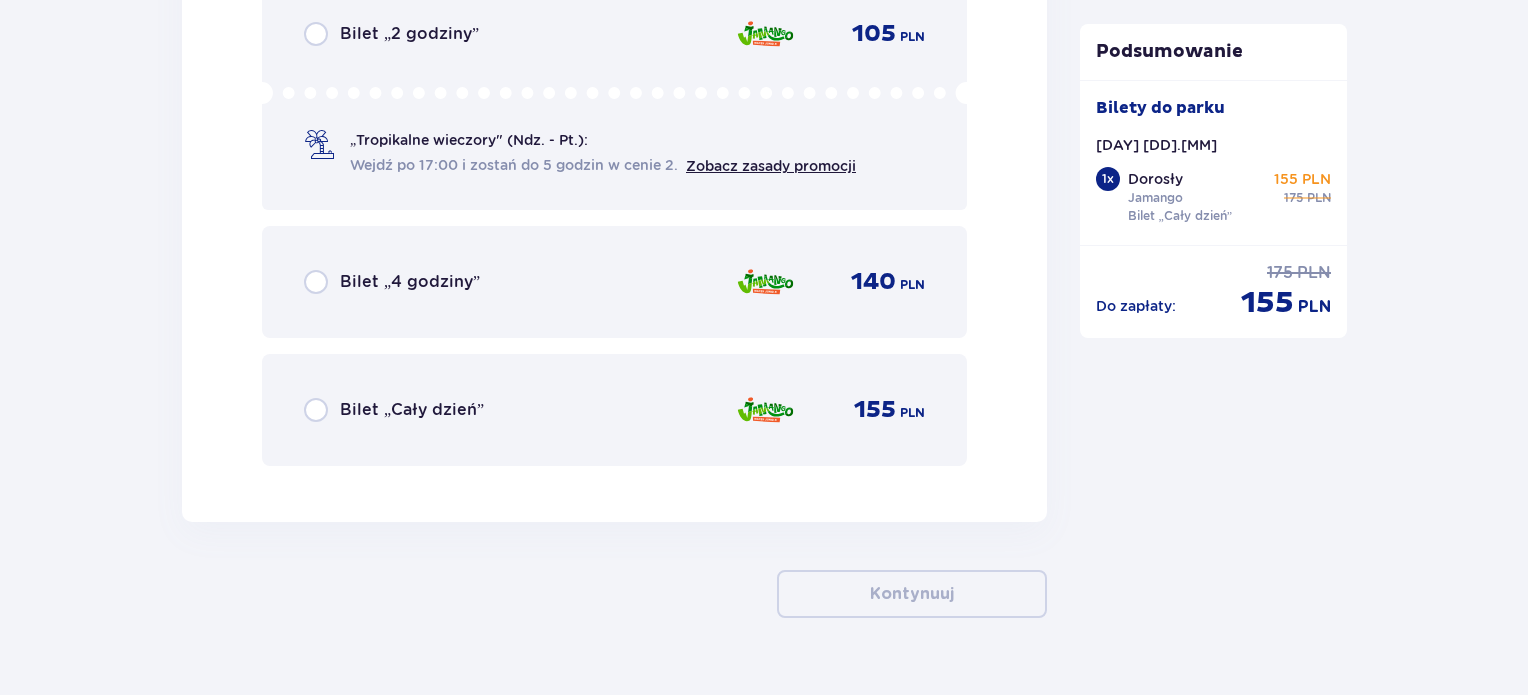 scroll, scrollTop: 3117, scrollLeft: 0, axis: vertical 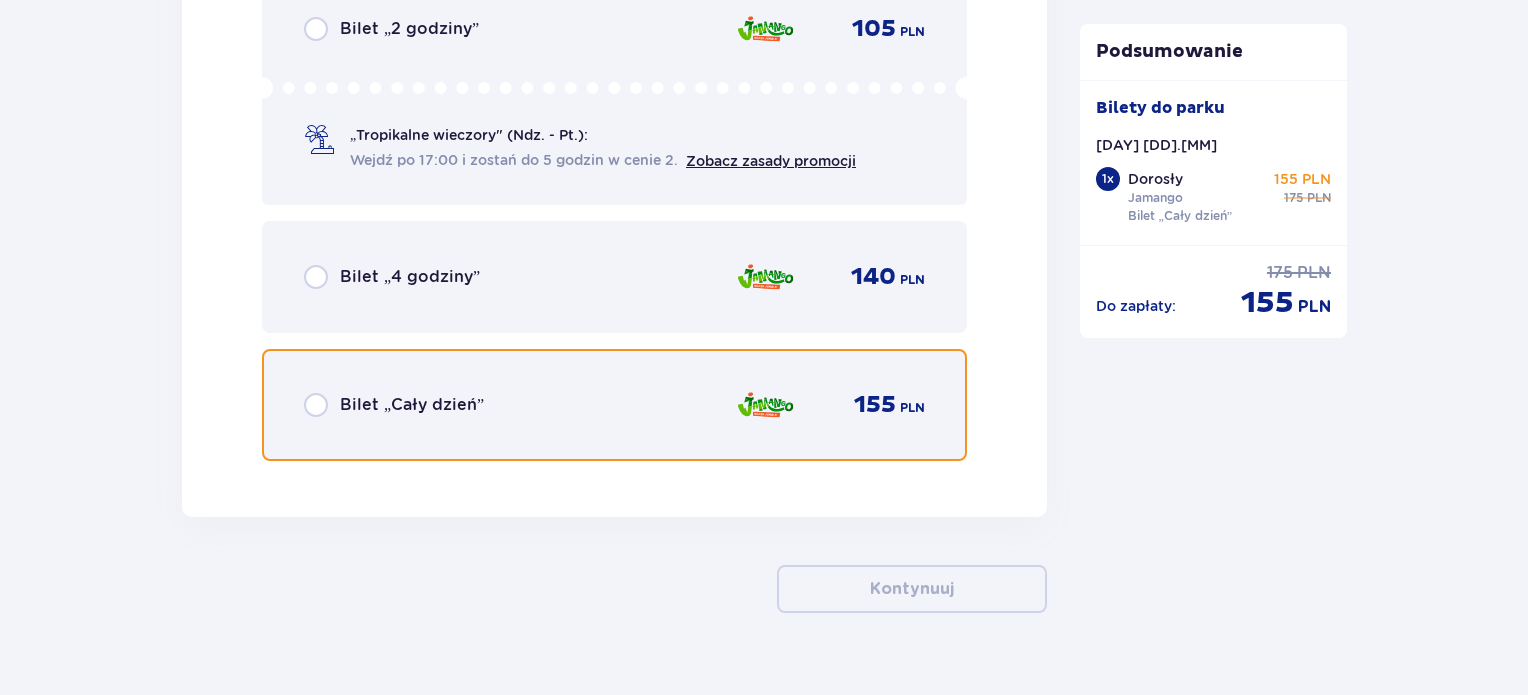 click at bounding box center (316, 405) 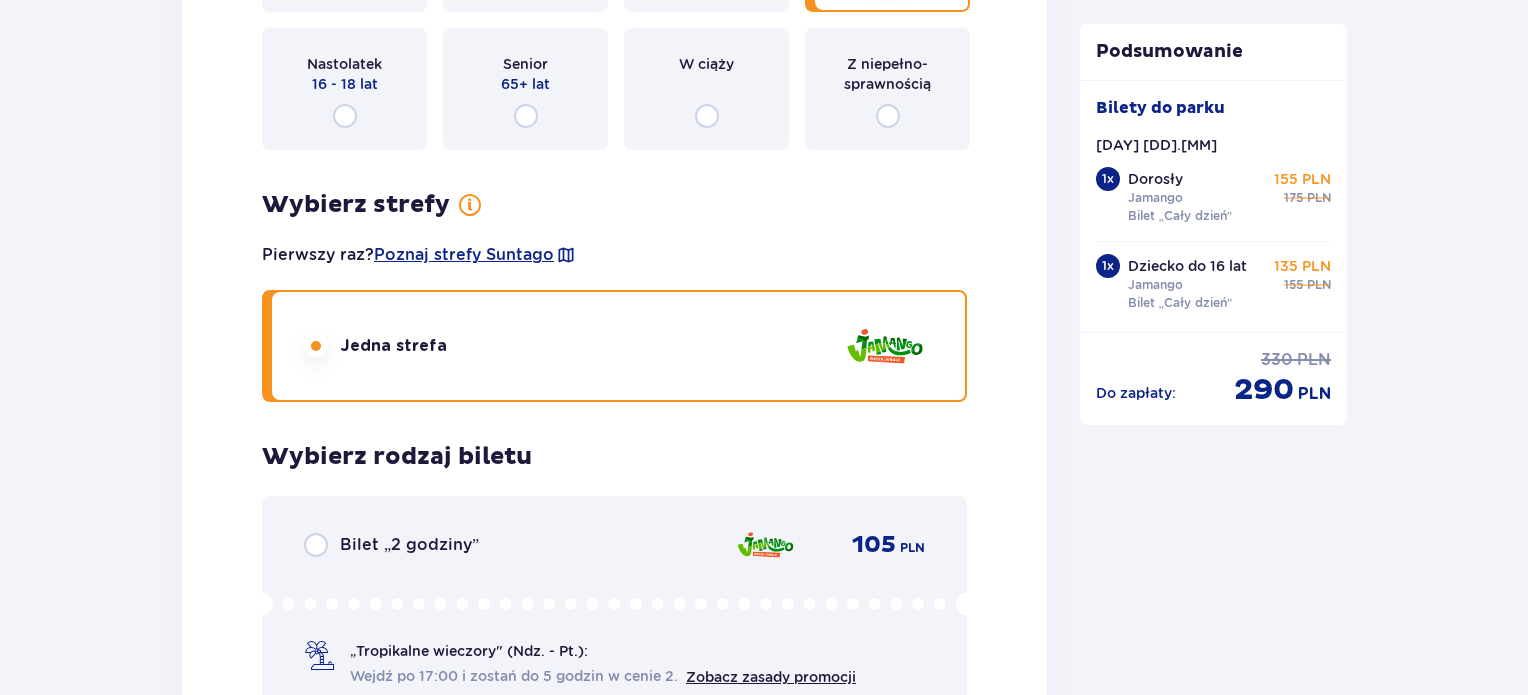scroll, scrollTop: 2556, scrollLeft: 0, axis: vertical 